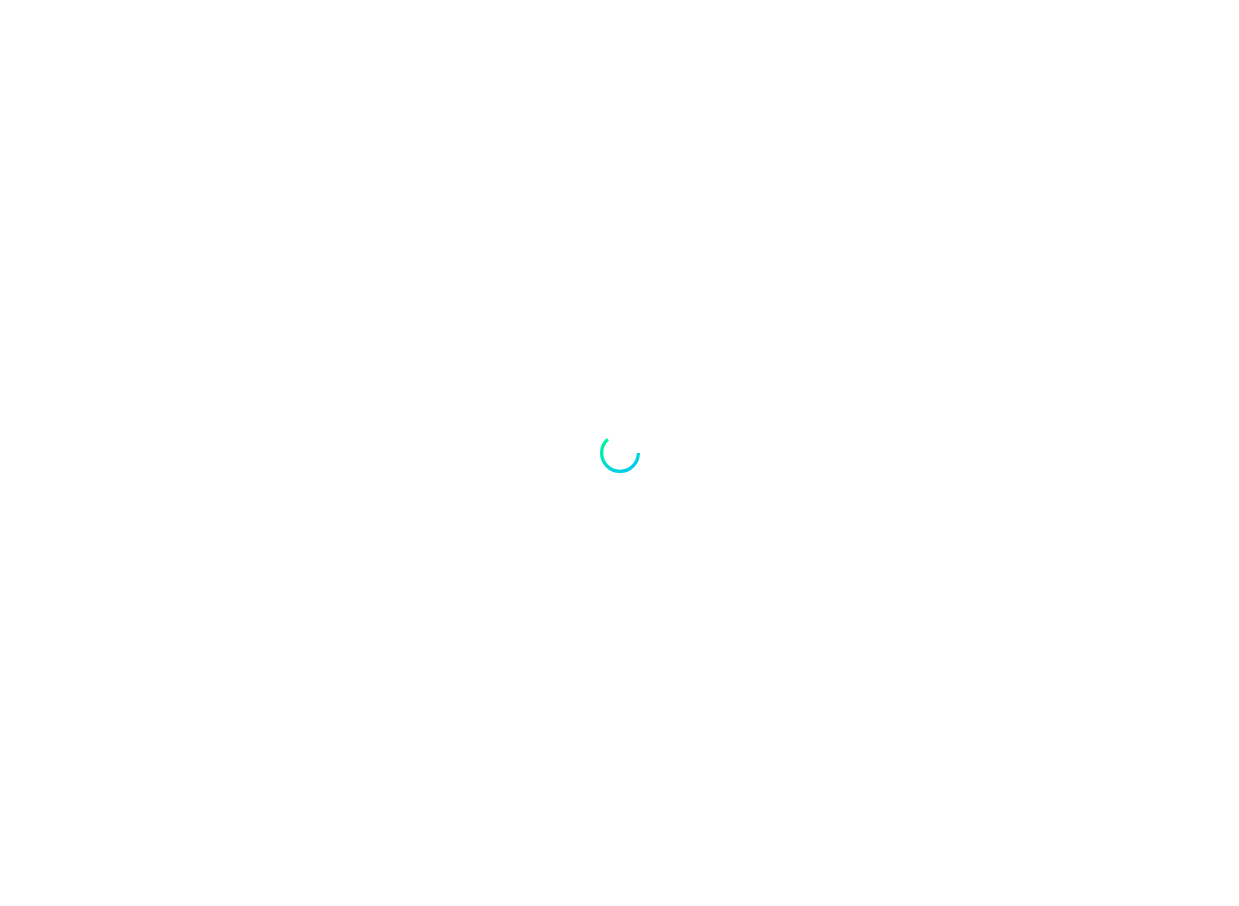 scroll, scrollTop: 0, scrollLeft: 0, axis: both 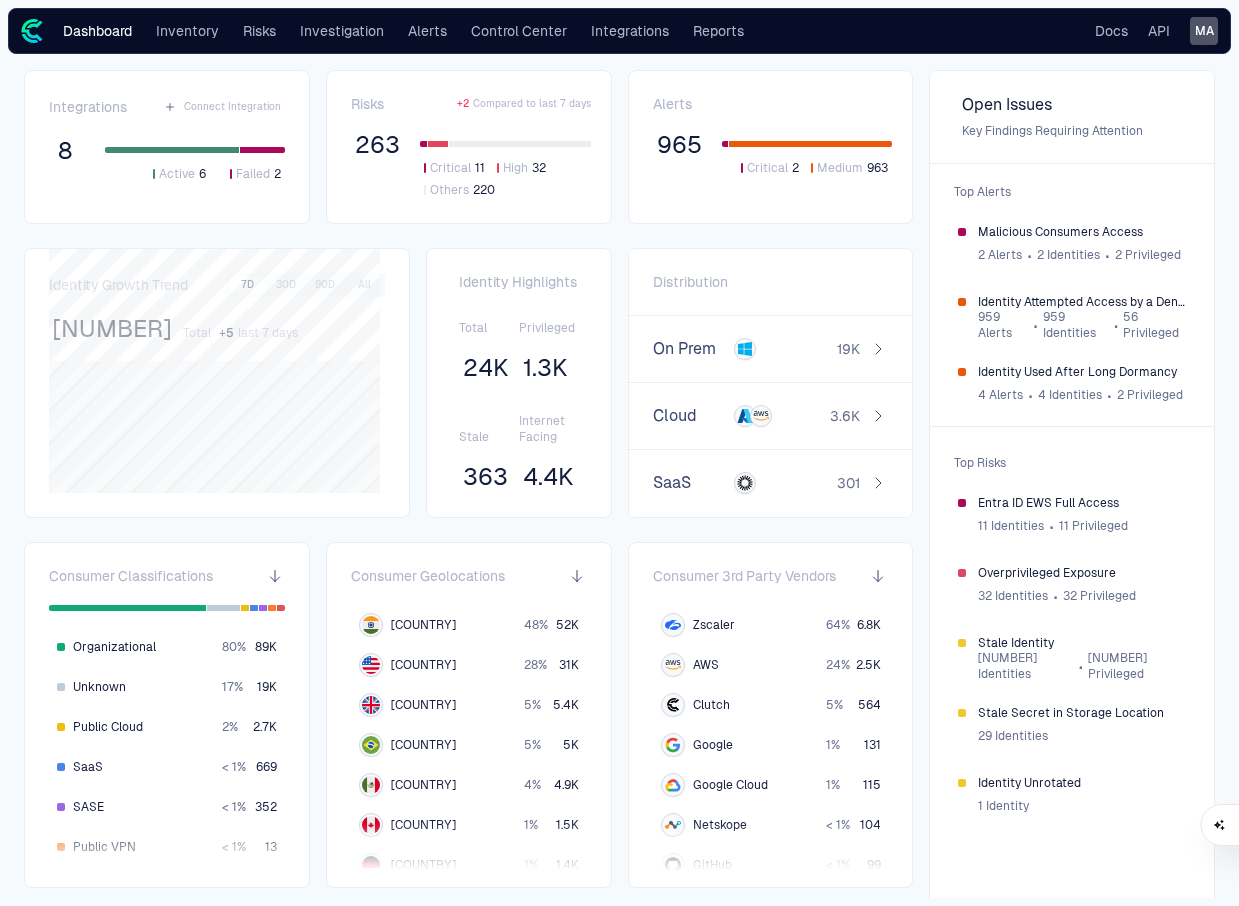click on "MA" at bounding box center [1204, 31] 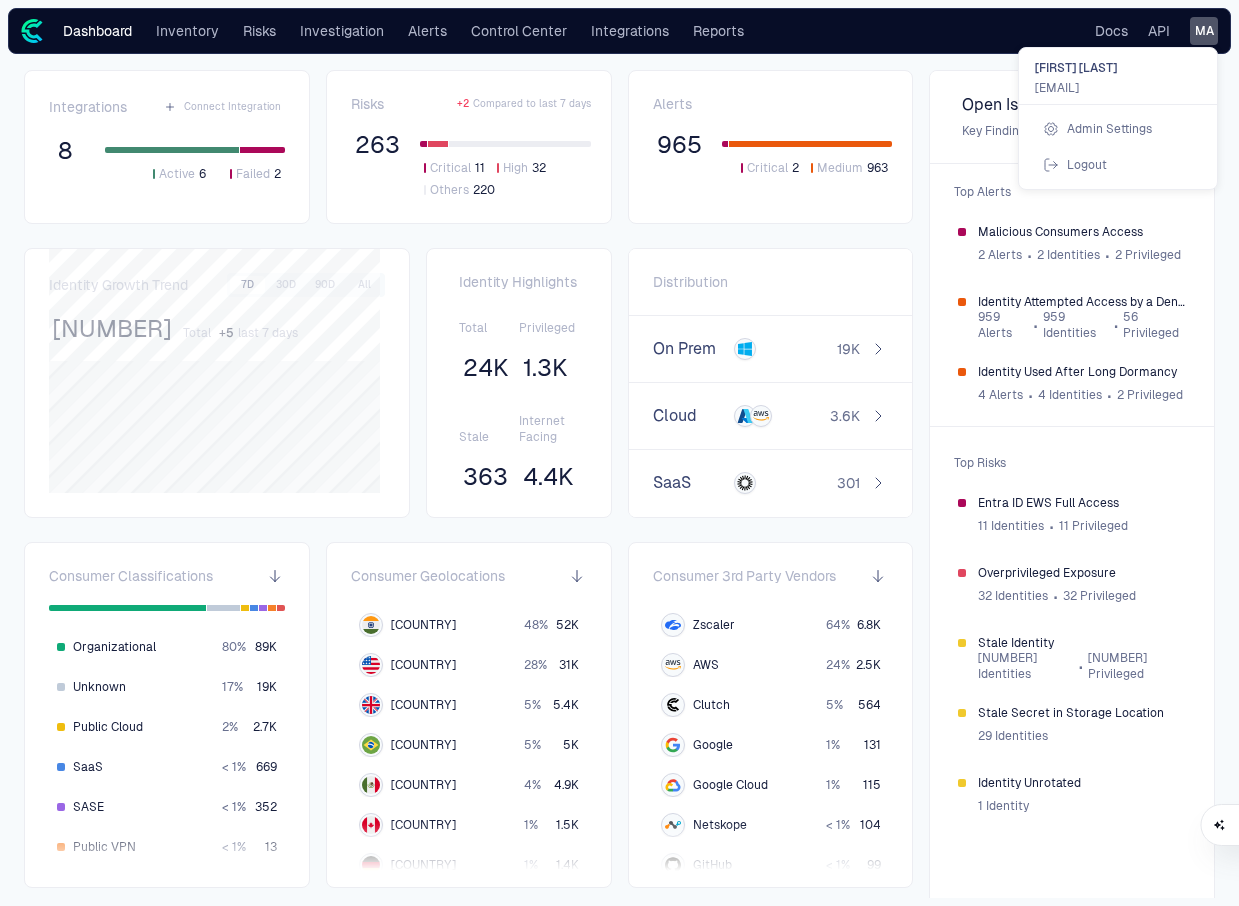 click on "Admin Settings" at bounding box center (1118, 129) 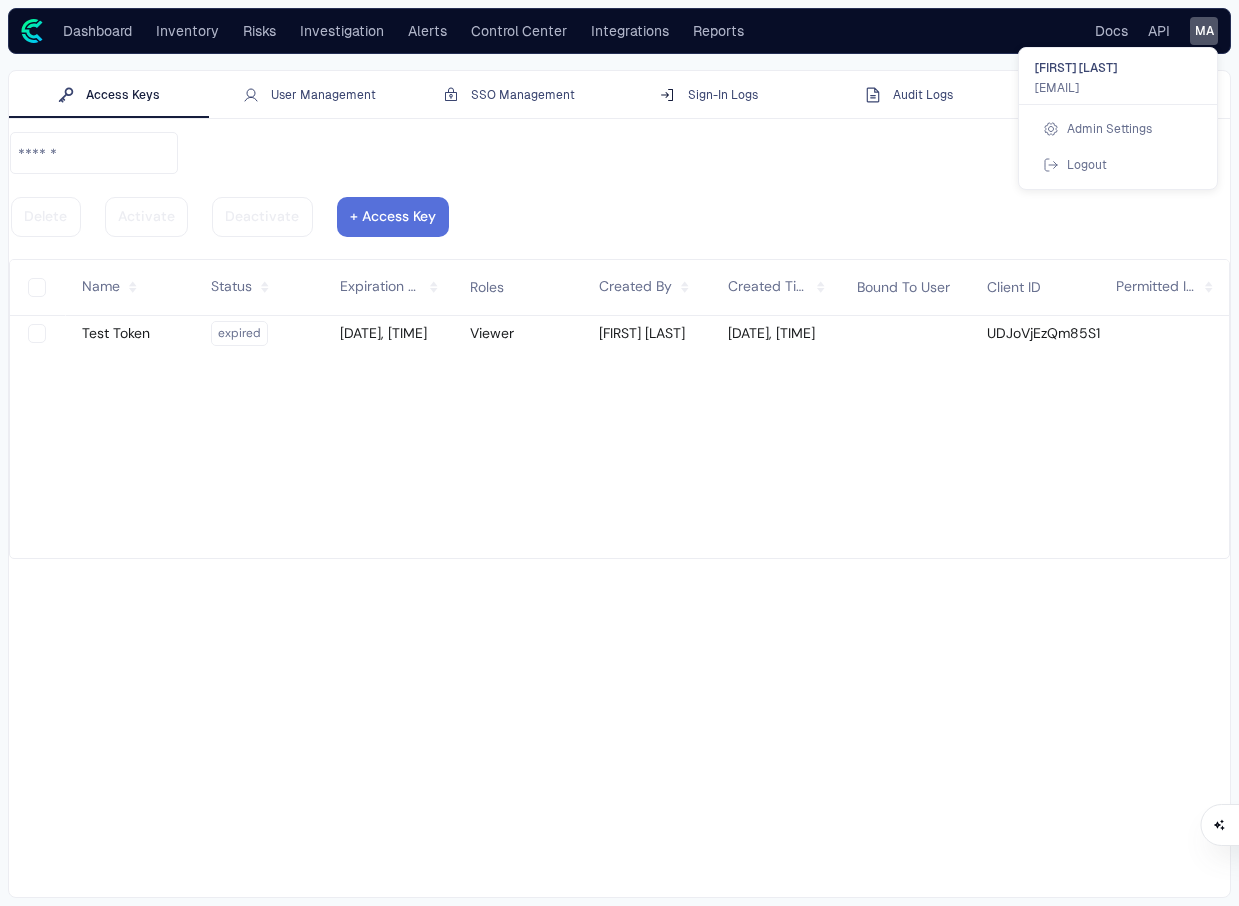 click at bounding box center (619, 453) 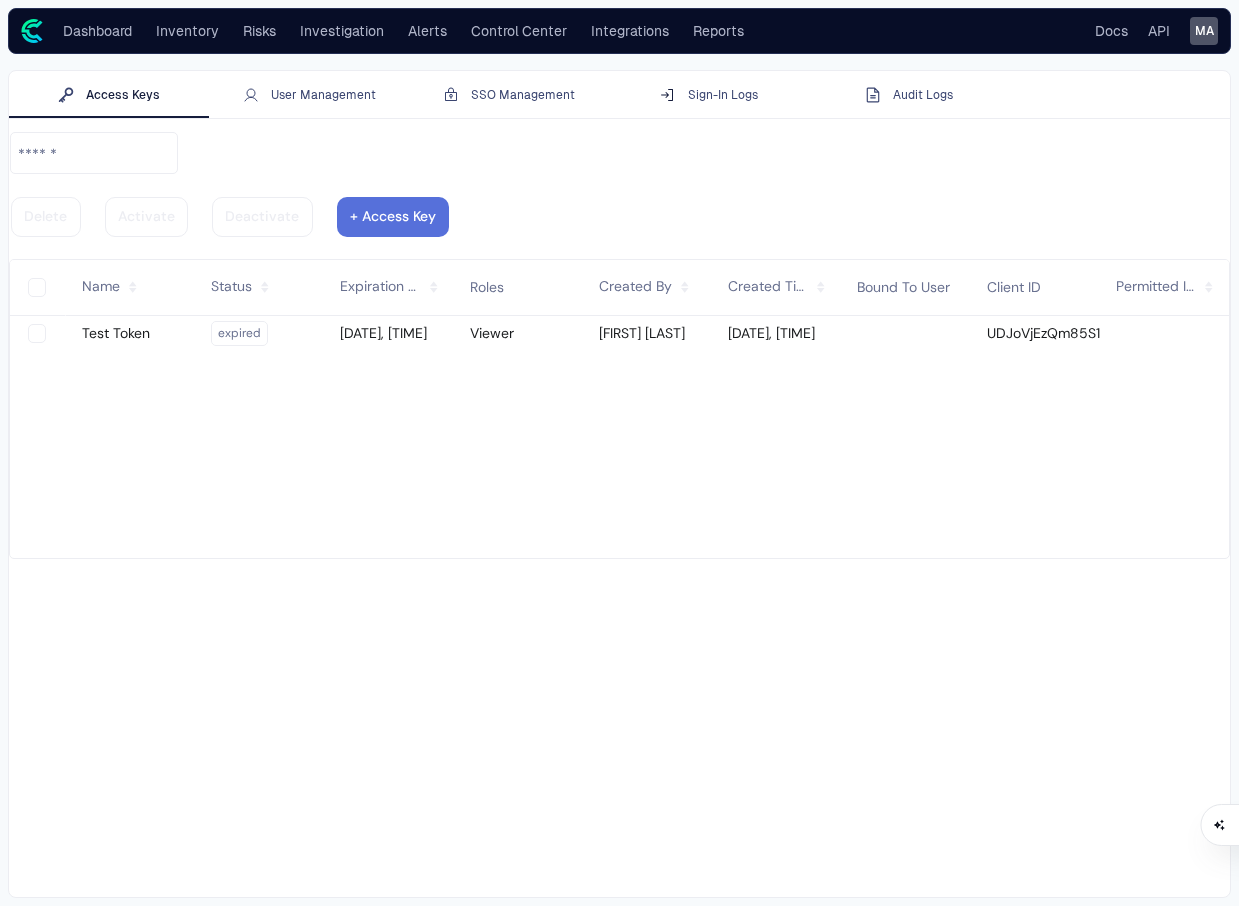 click on "[FIRST] [EMAIL] [ROLE] [ROLE]" at bounding box center [619, 453] 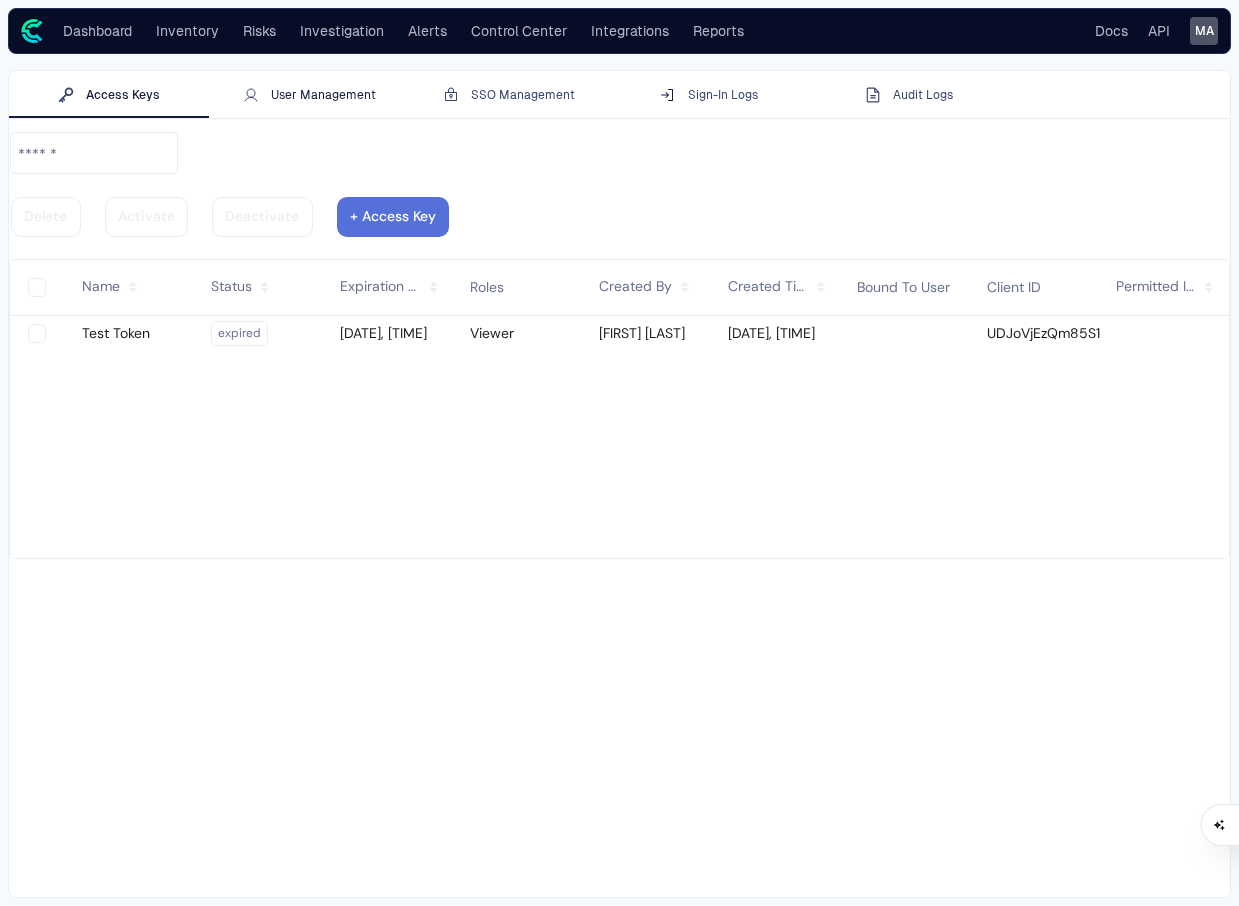 click on "User Management" at bounding box center (309, 95) 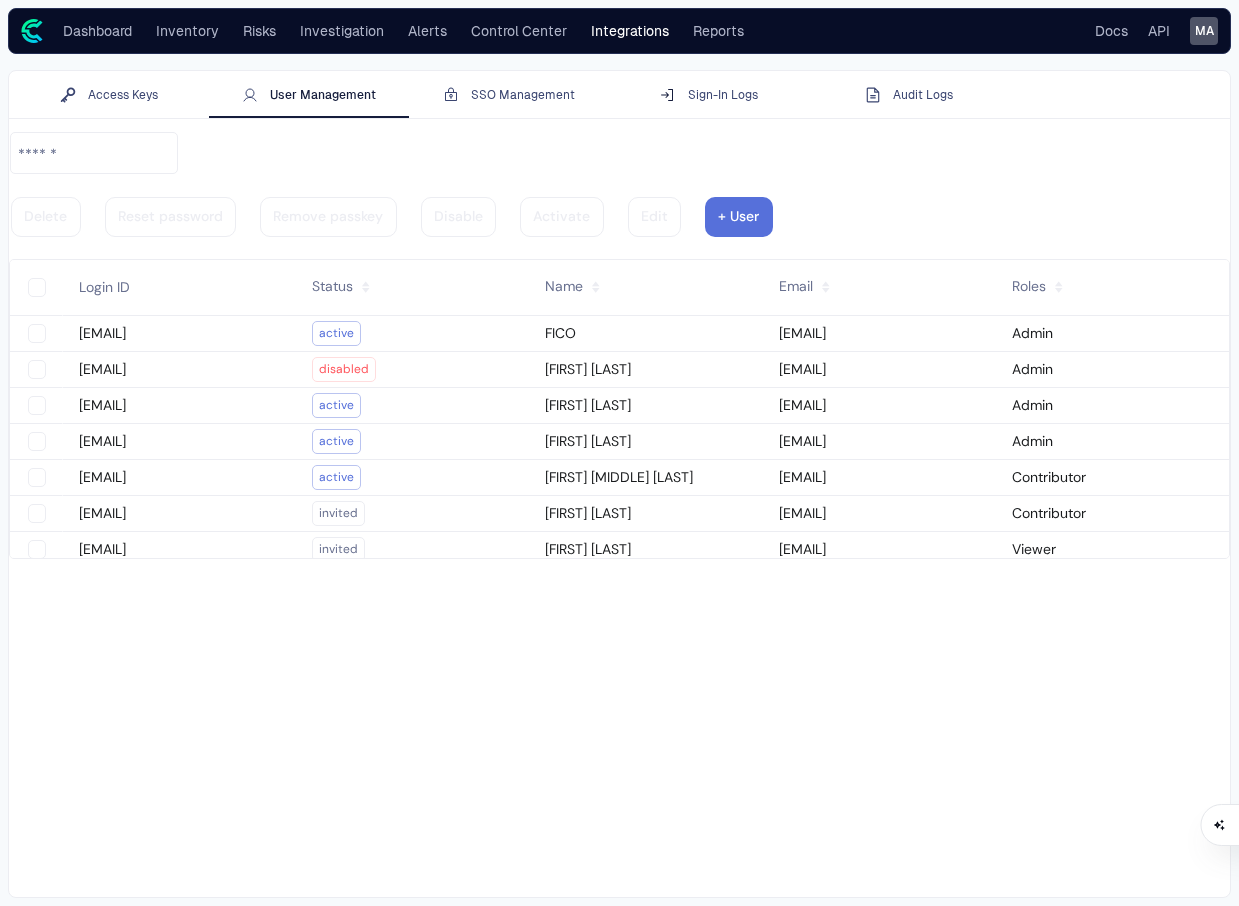 click on "Integrations" at bounding box center [630, 31] 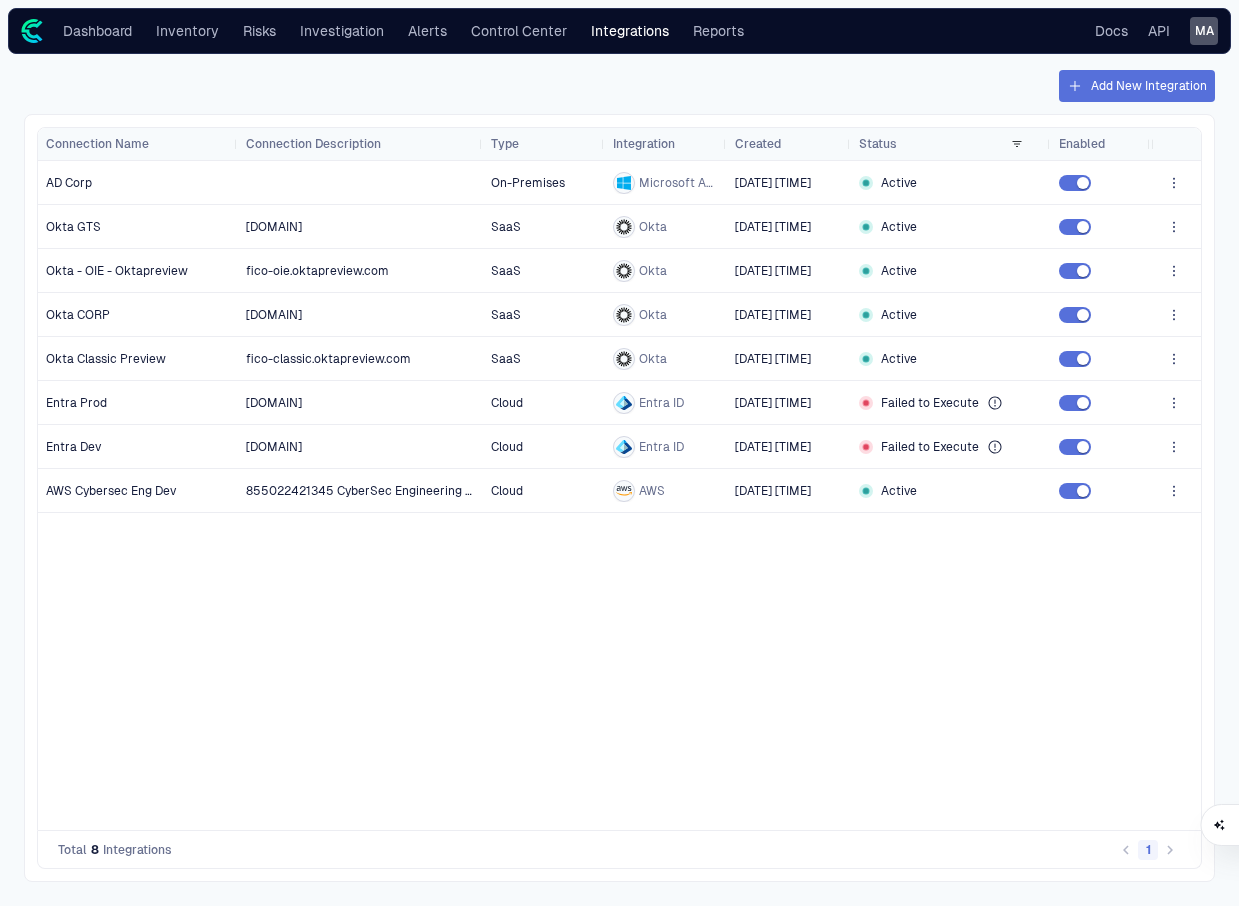 click on "Dashboard Inventory Risks Investigation Alerts Control Center Integrations Reports Docs API MA Add New Integration Drag here to set row groups Drag here to set column labels
Connection Name
Connection Description
Type
SaaS" at bounding box center (619, 453) 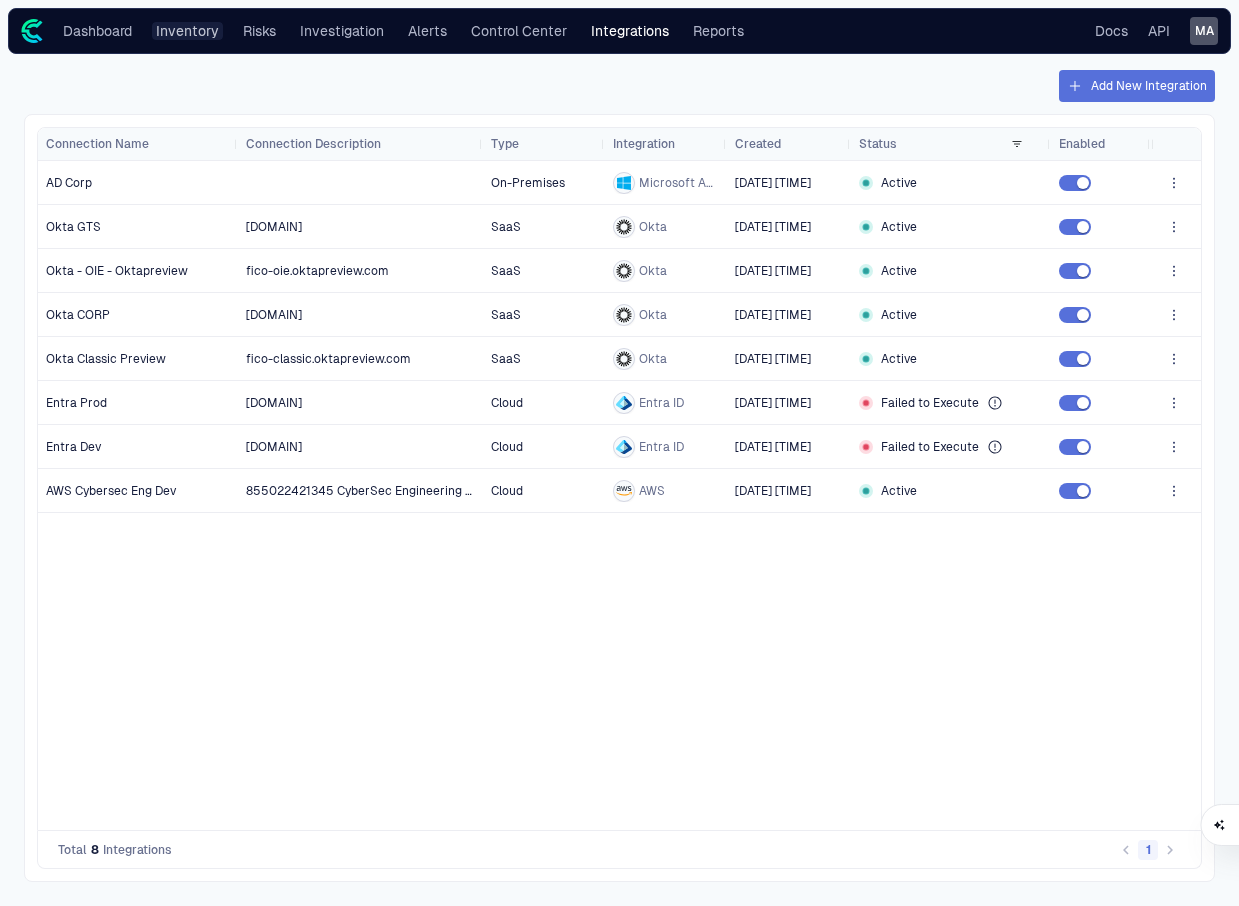 click on "Inventory" at bounding box center (187, 31) 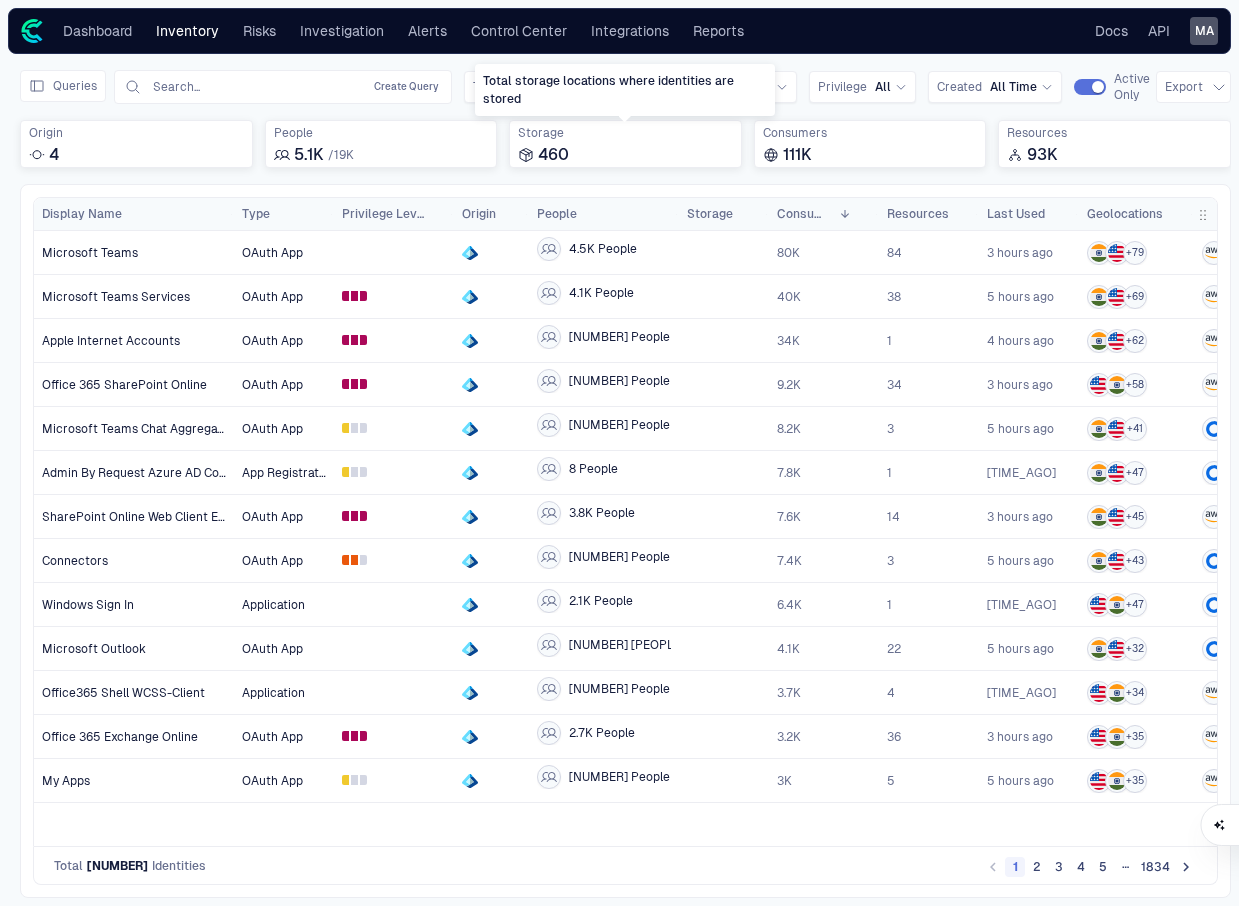 click on "Total storage locations where identities are stored" at bounding box center [625, 90] 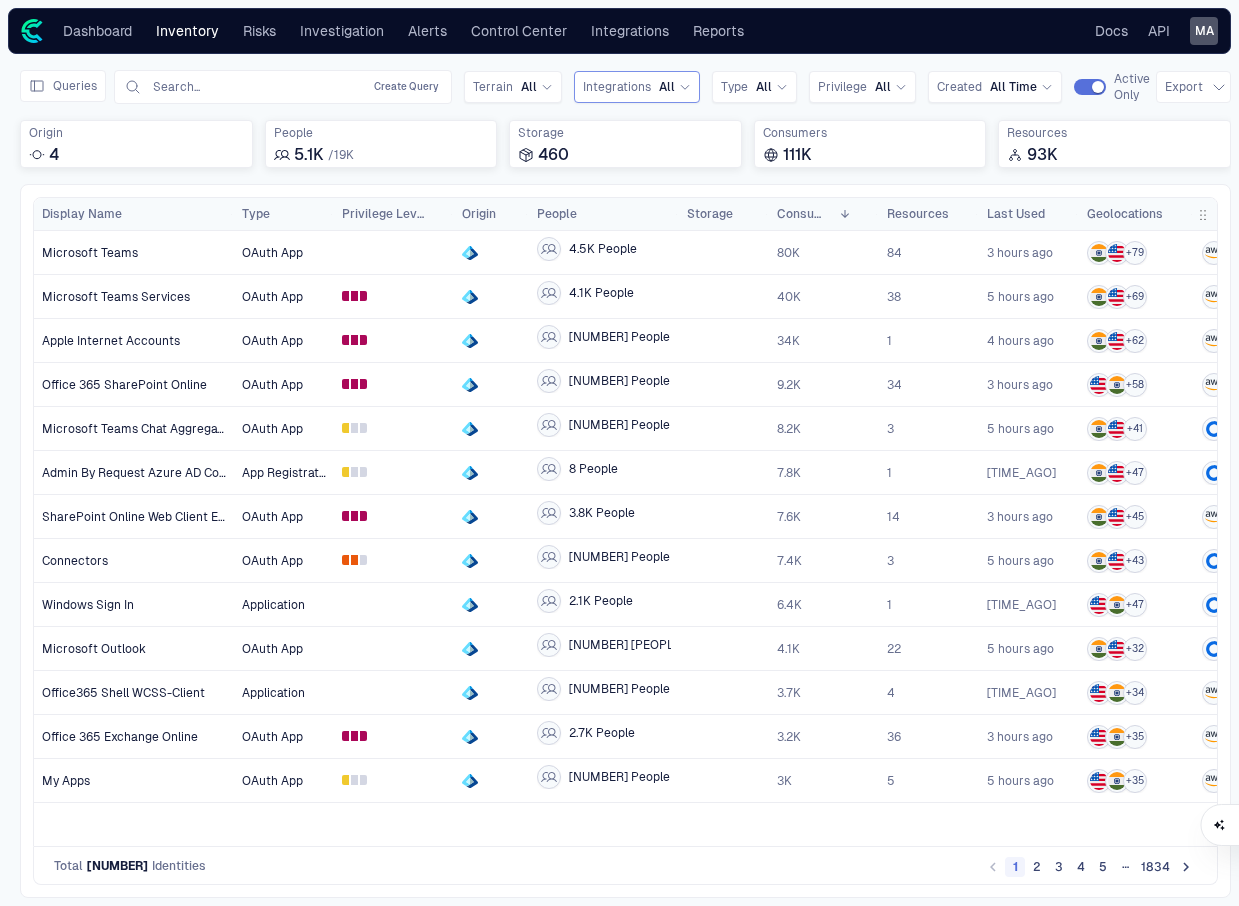 click on "Integrations" at bounding box center (617, 87) 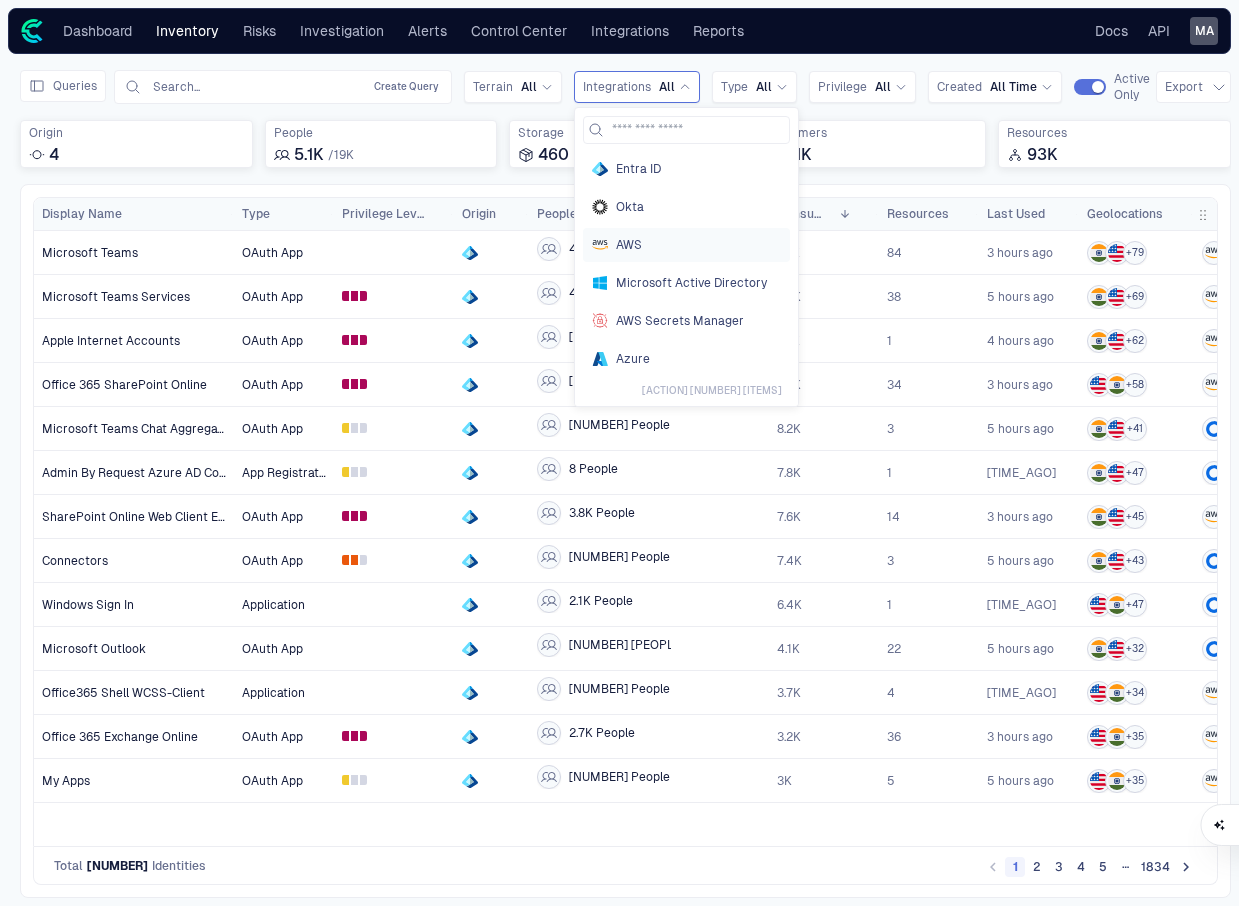 click on "AWS" at bounding box center (698, 245) 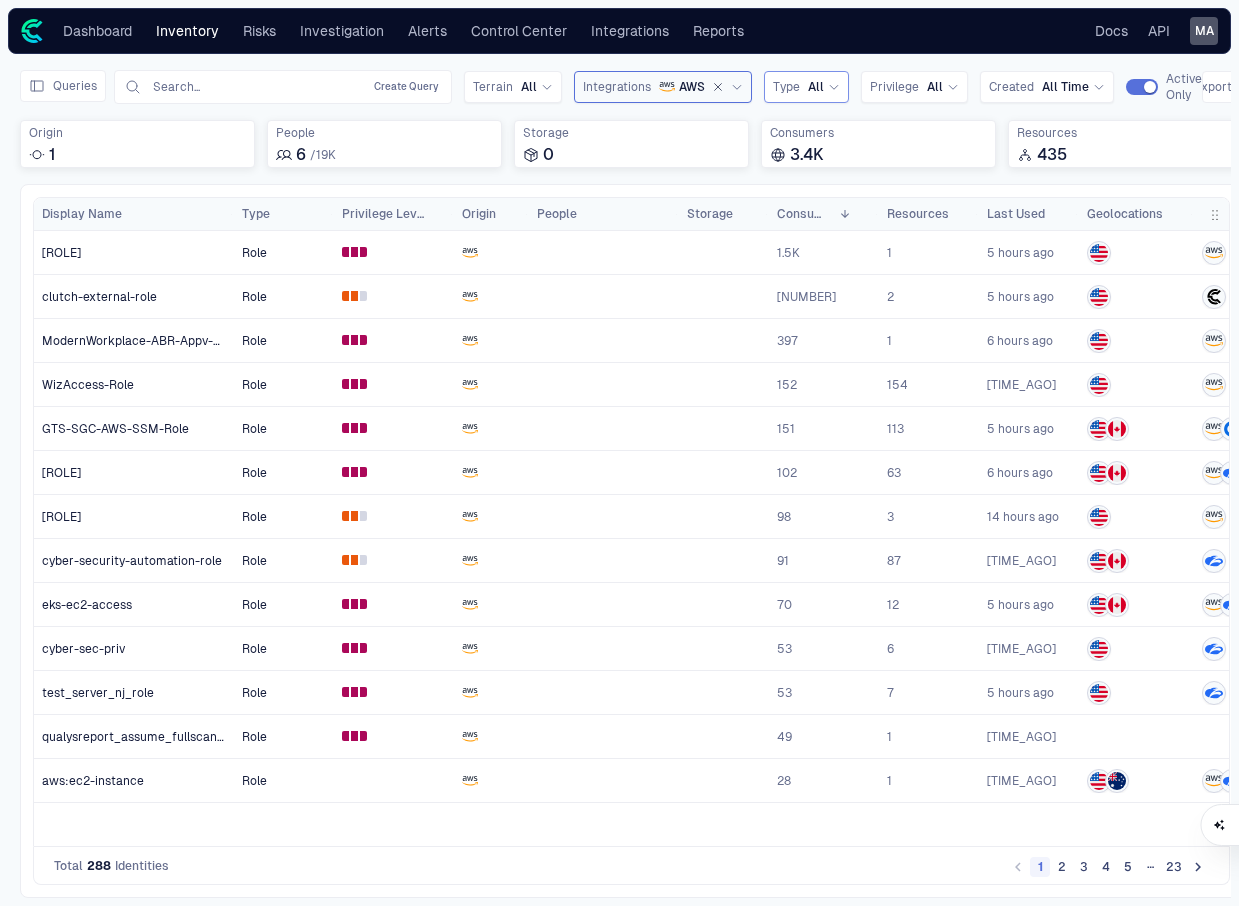click on "Type" at bounding box center [786, 87] 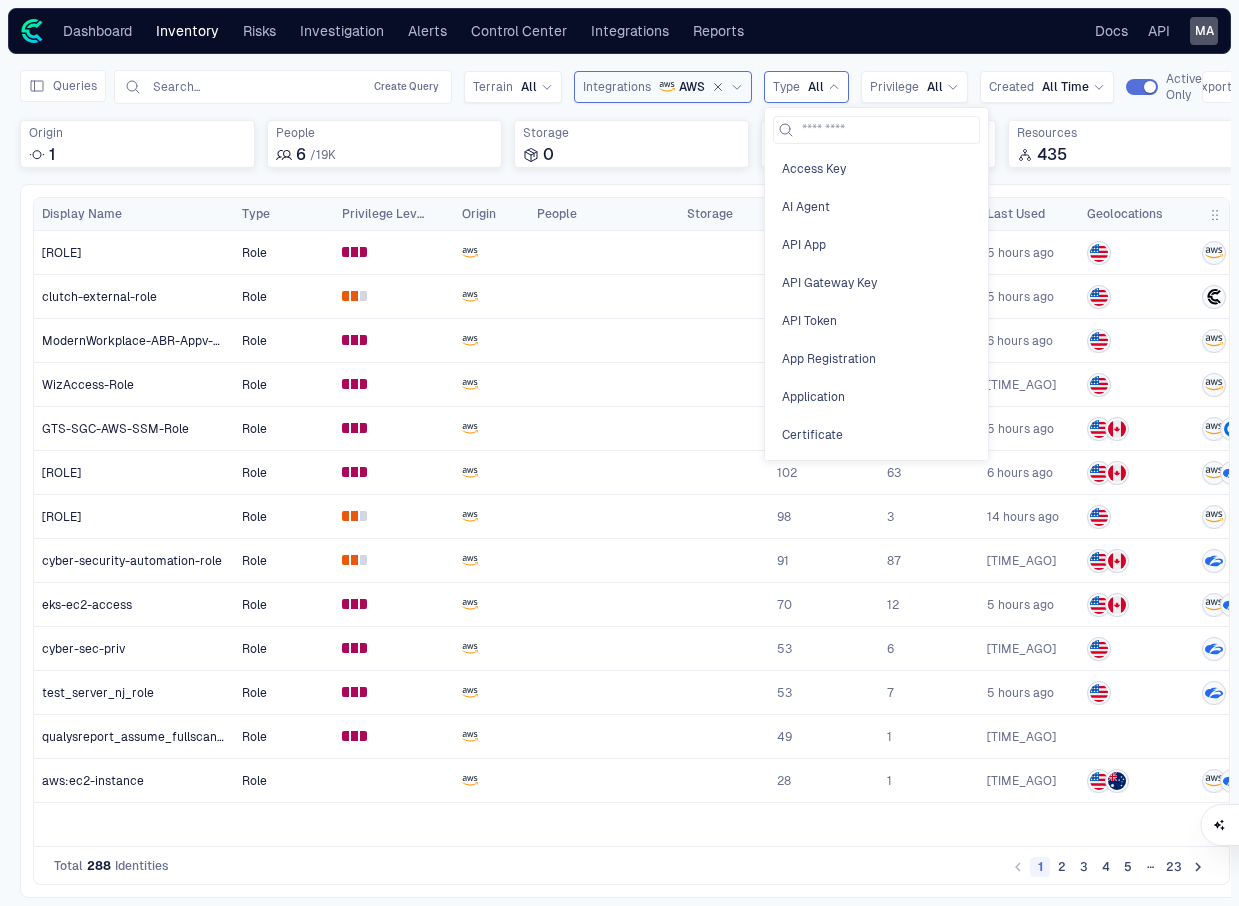 scroll, scrollTop: 0, scrollLeft: 12, axis: horizontal 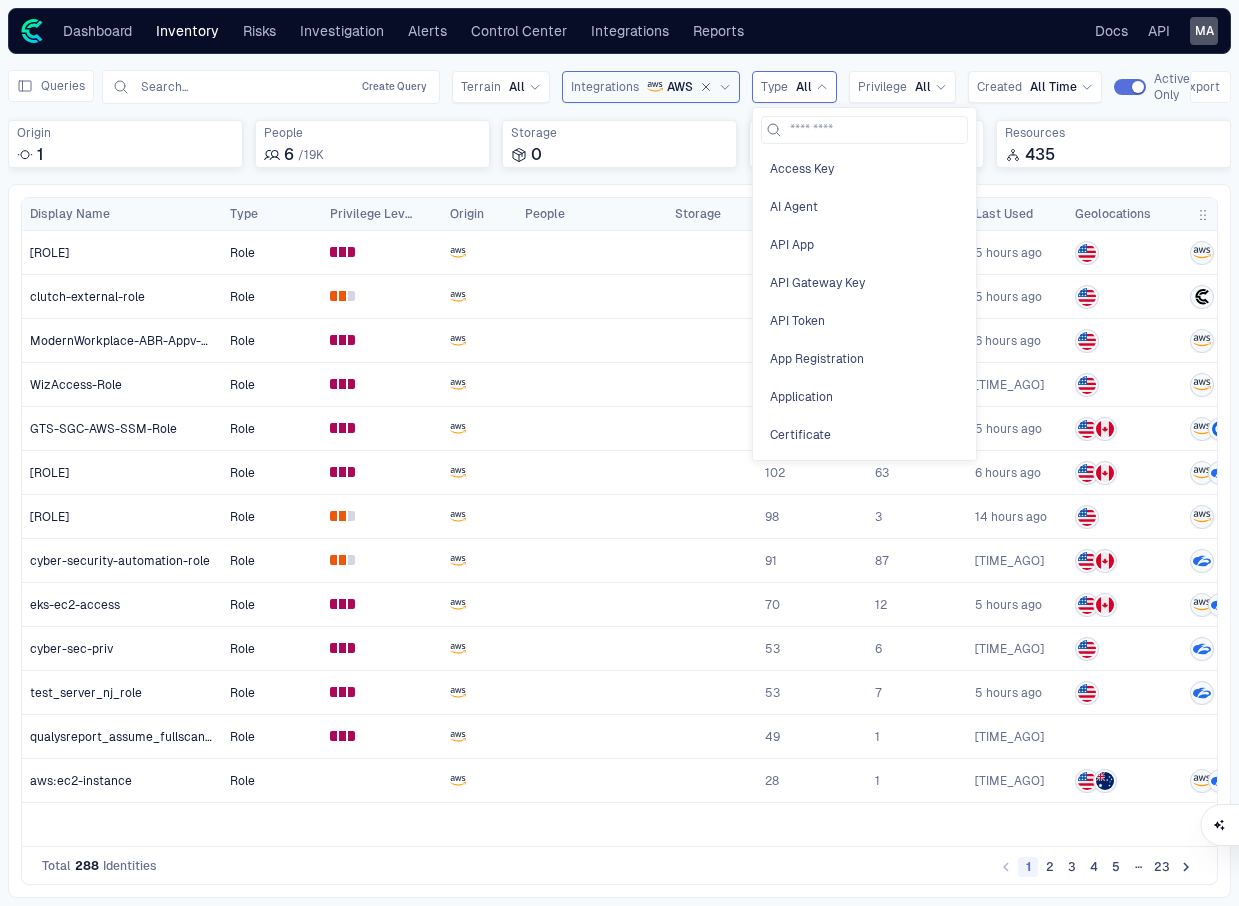 click on "Dashboard Inventory Risks Investigation Alerts Control Center Integrations Reports Docs API MA" at bounding box center (619, 31) 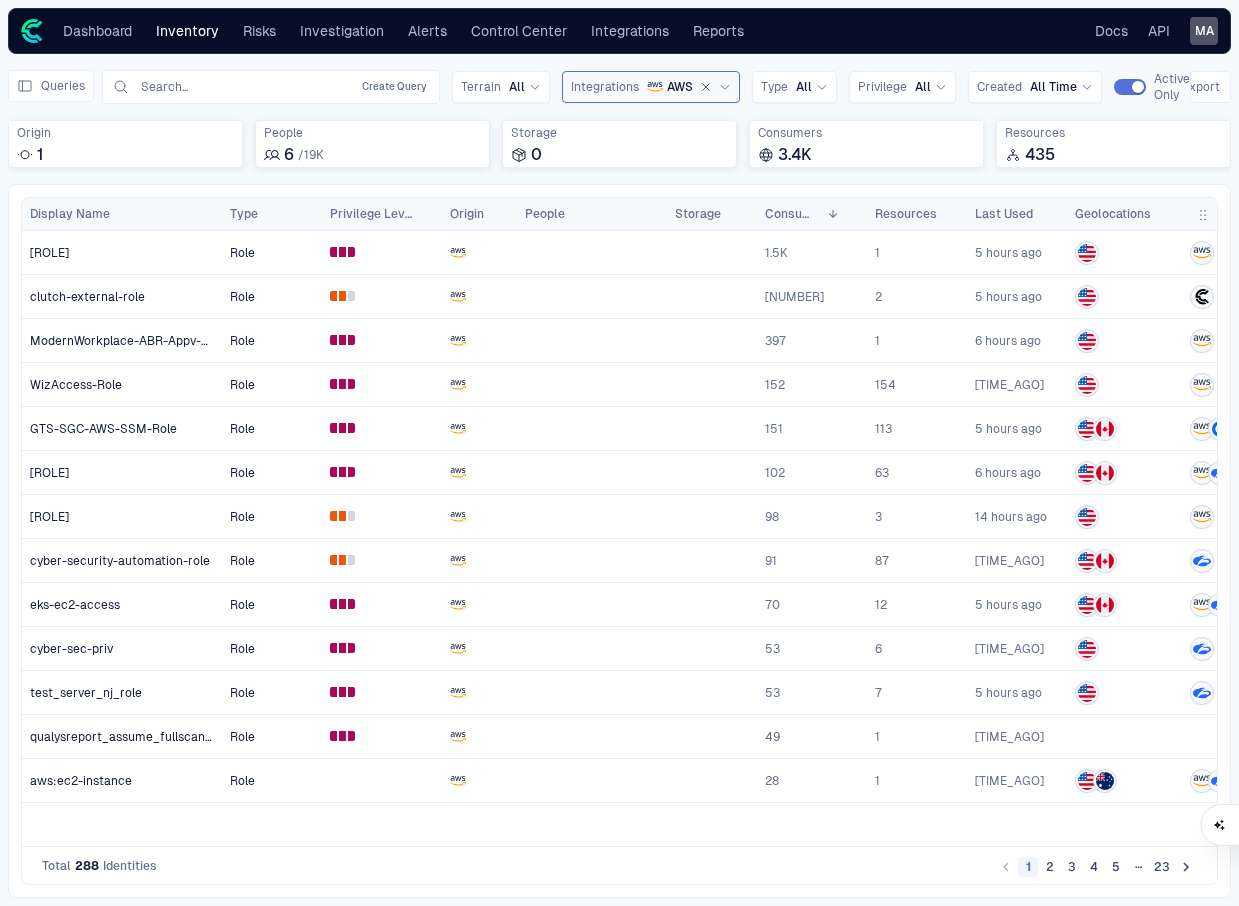 scroll, scrollTop: 0, scrollLeft: 365, axis: horizontal 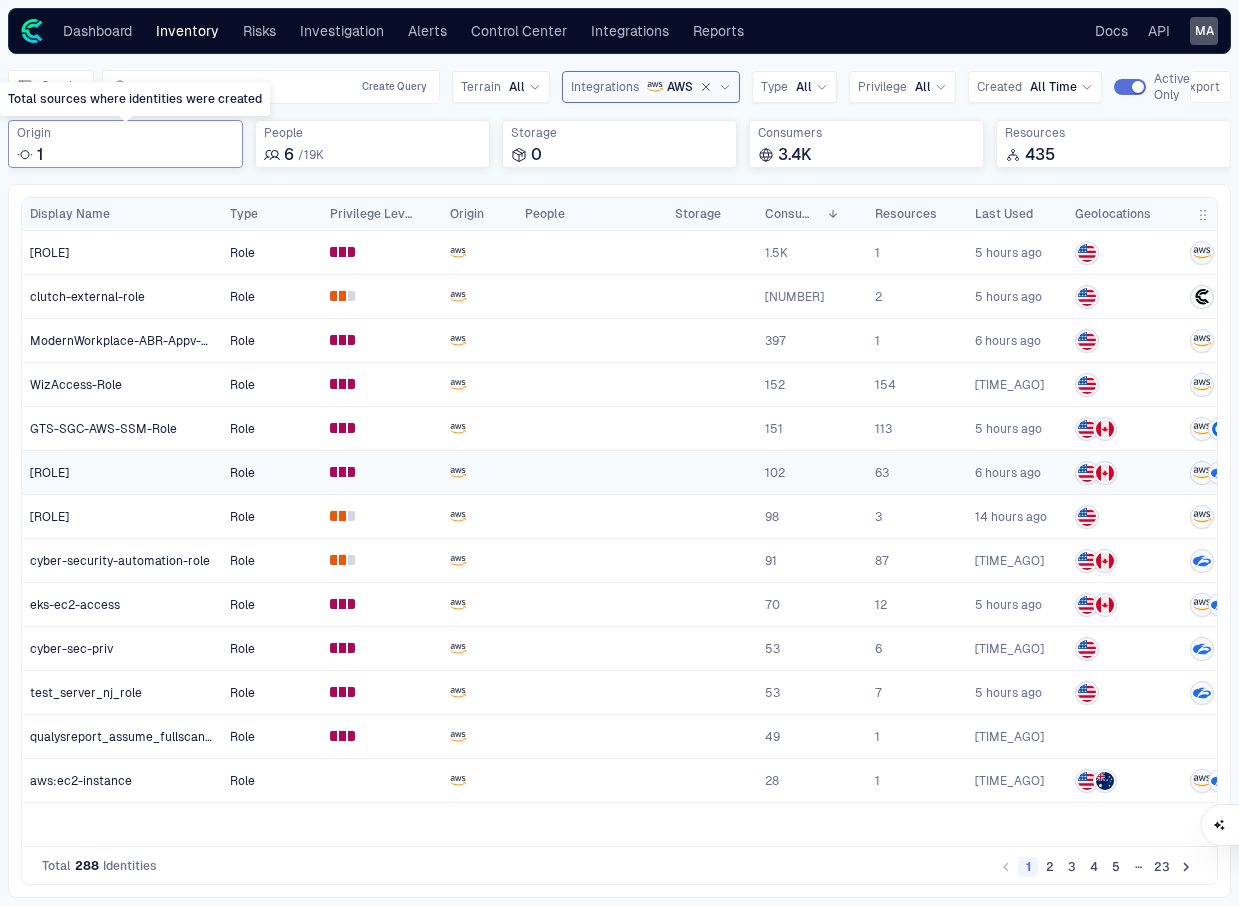 click on "1" at bounding box center (40, 155) 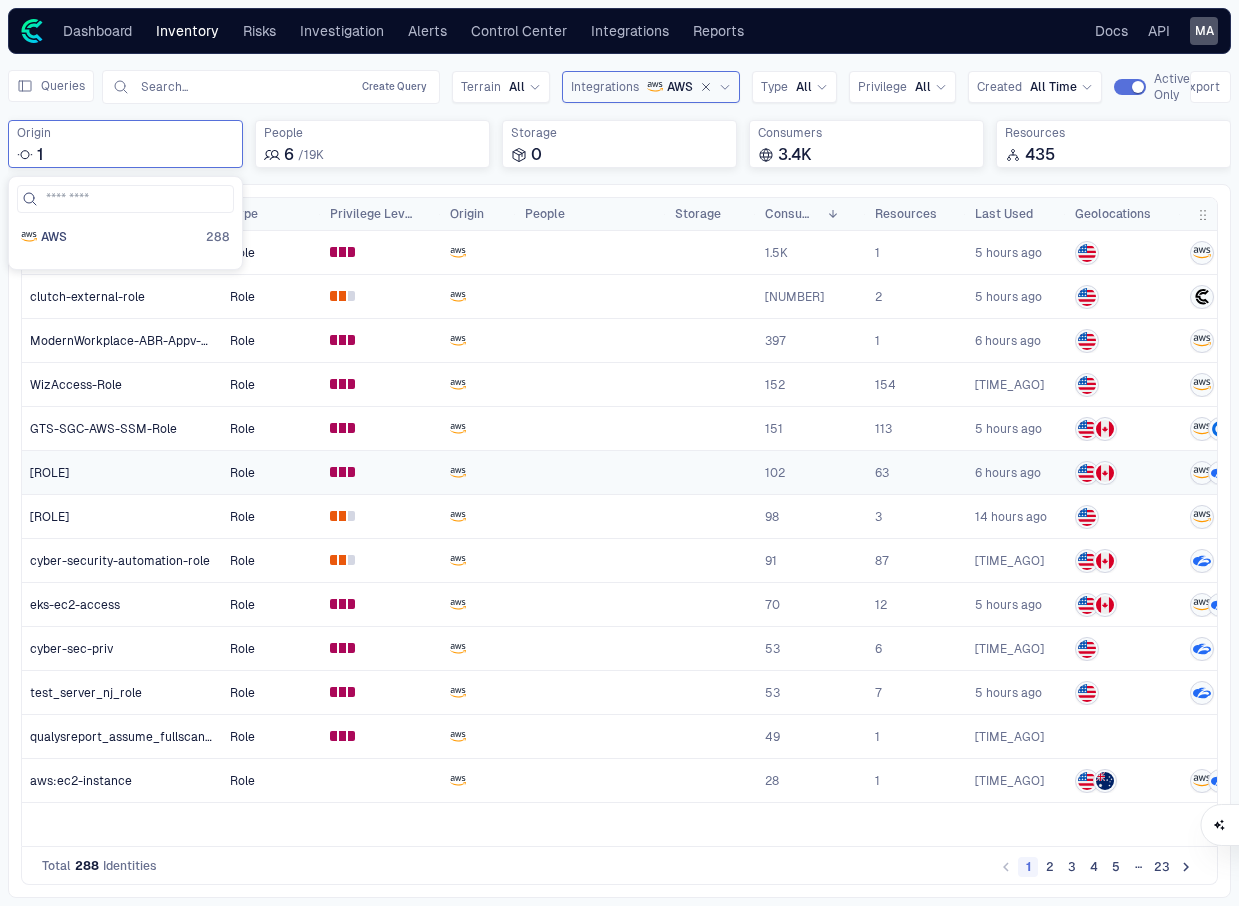 click at bounding box center (1203, 215) 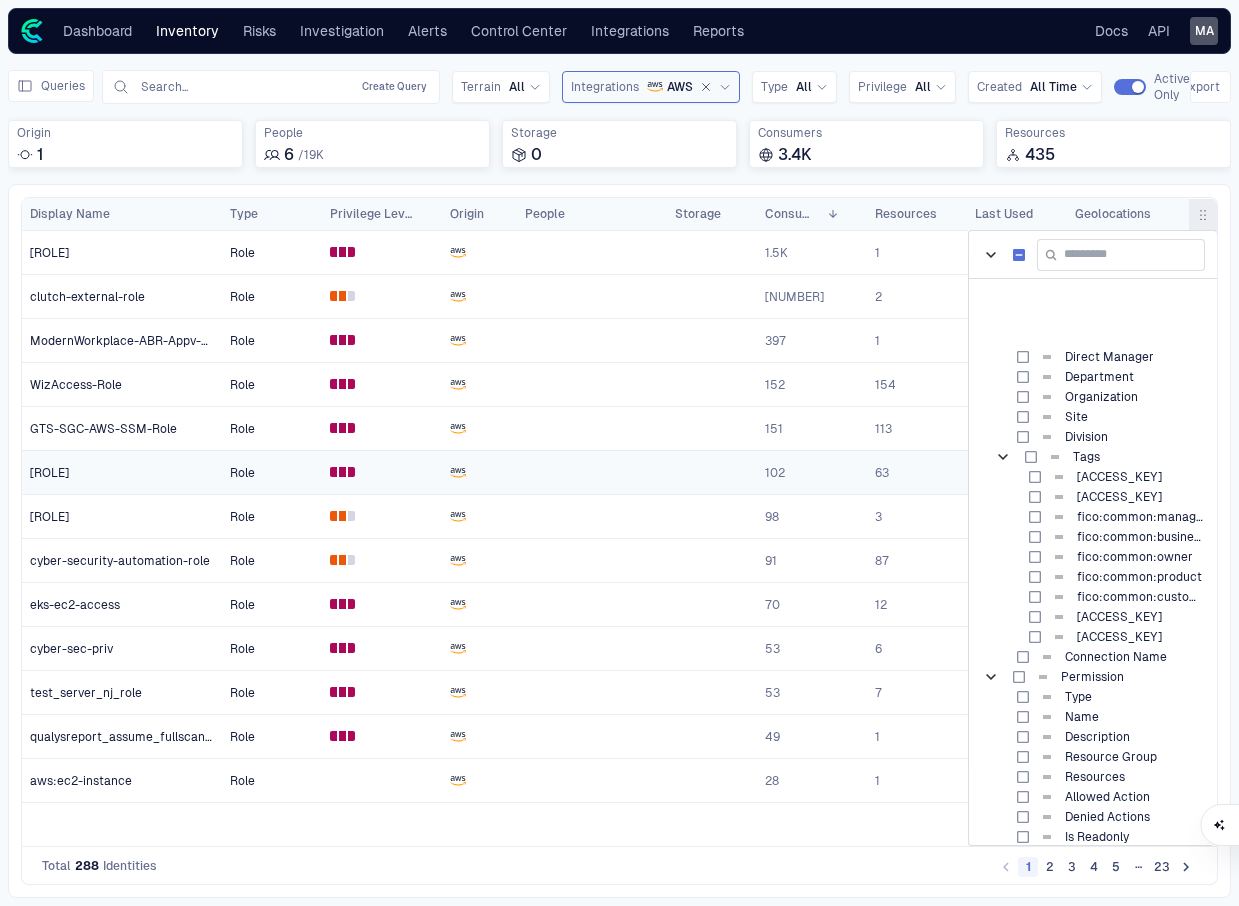 scroll, scrollTop: 2300, scrollLeft: 0, axis: vertical 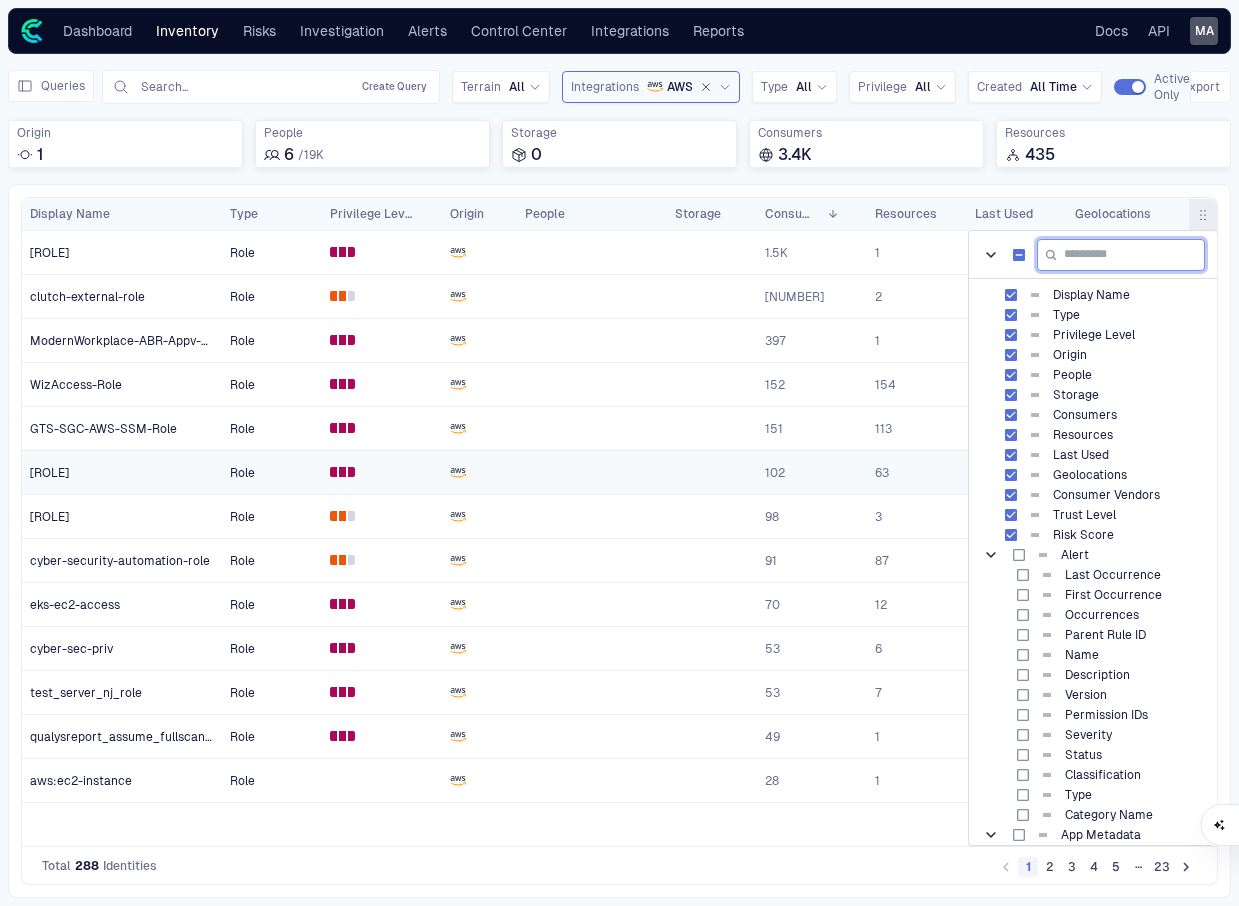 click at bounding box center (1121, 255) 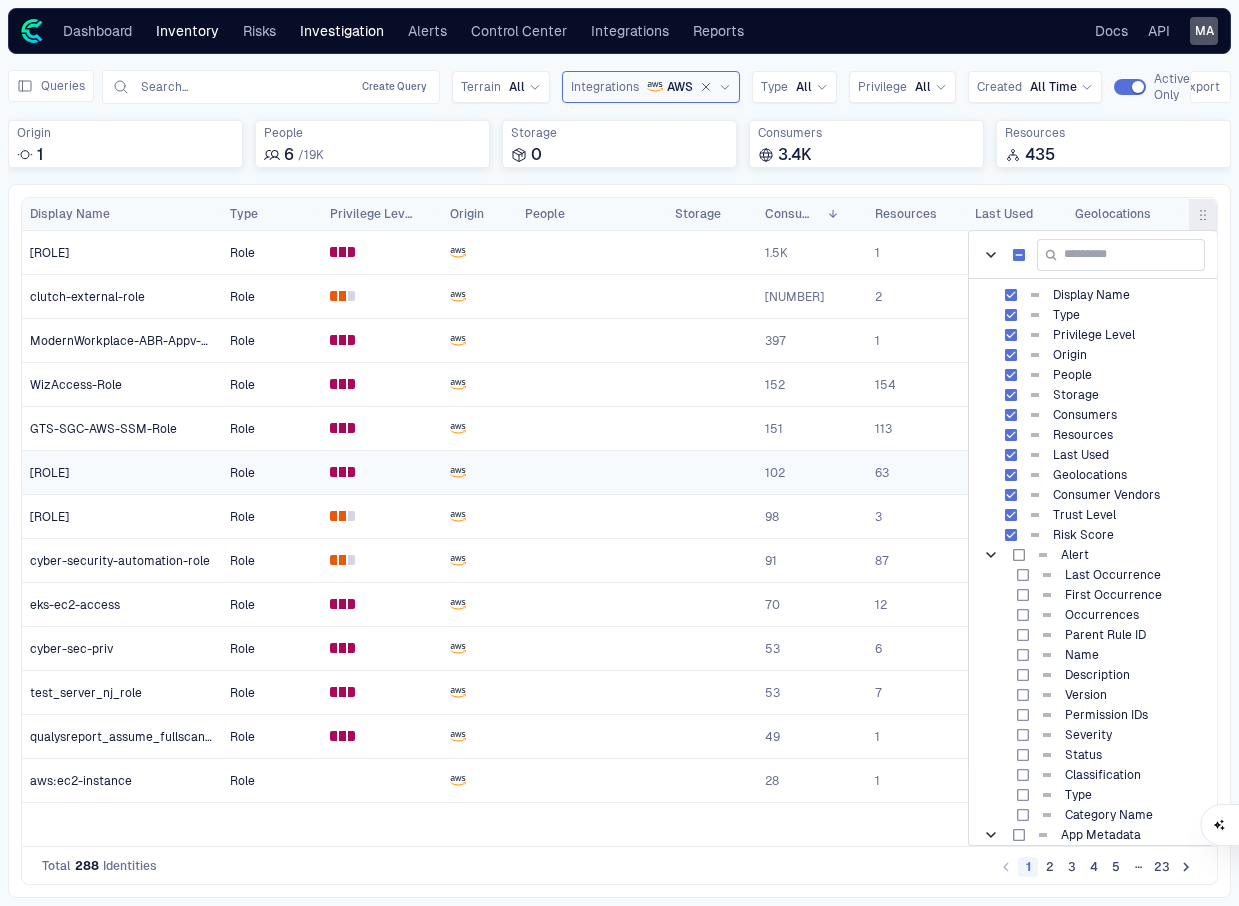 click on "Investigation" at bounding box center [342, 31] 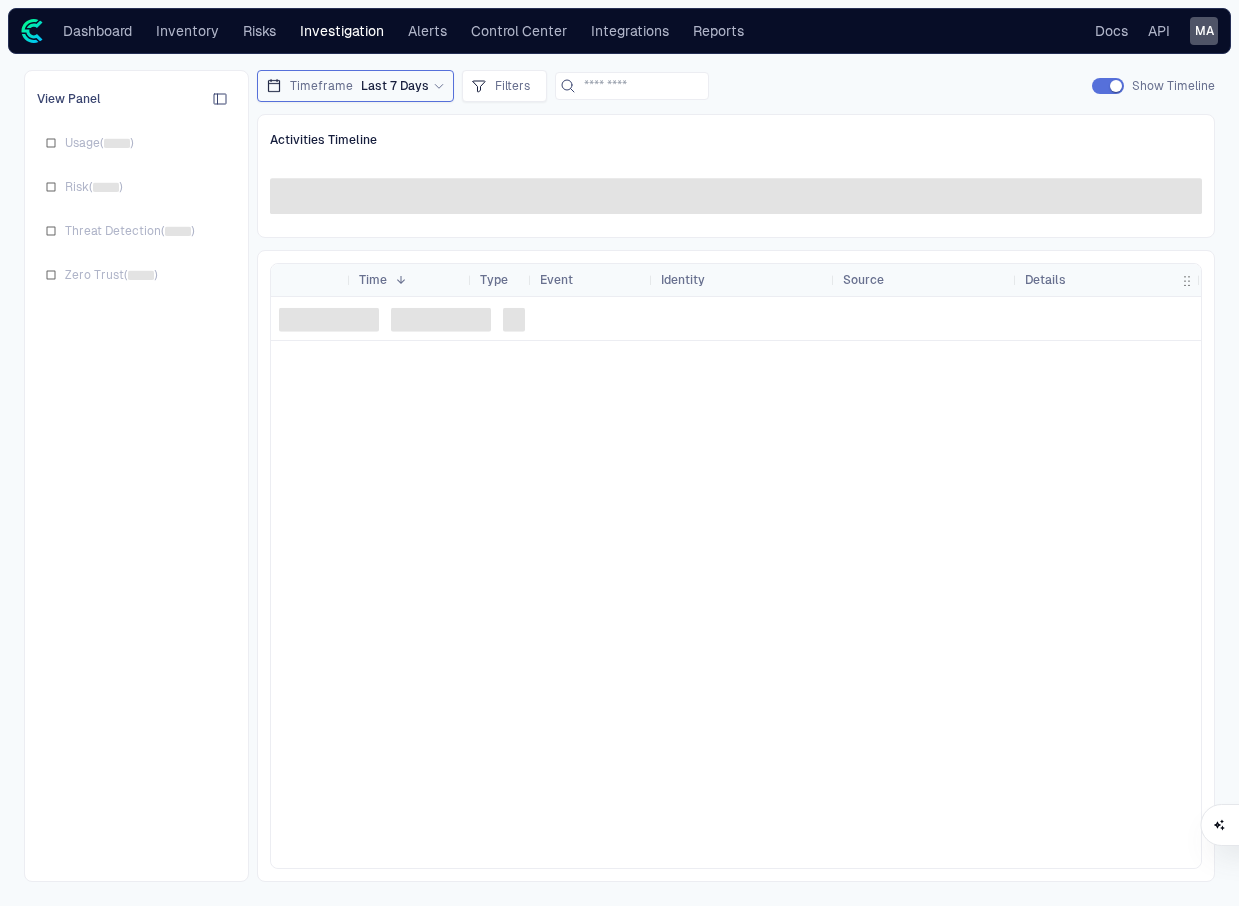 click on "Dashboard Inventory Risks Investigation Alerts Control Center Integrations Reports" at bounding box center (384, 31) 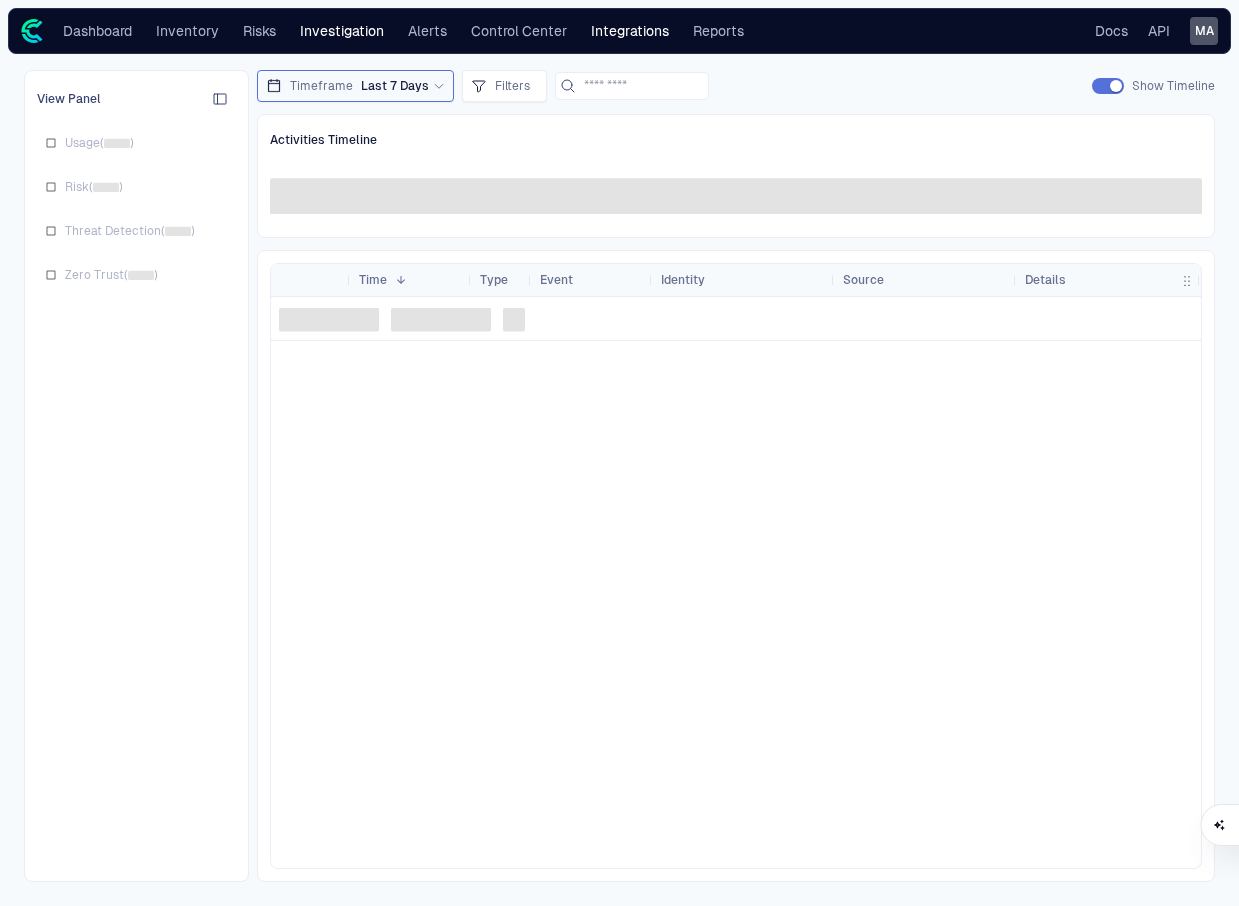 click on "Integrations" at bounding box center (630, 31) 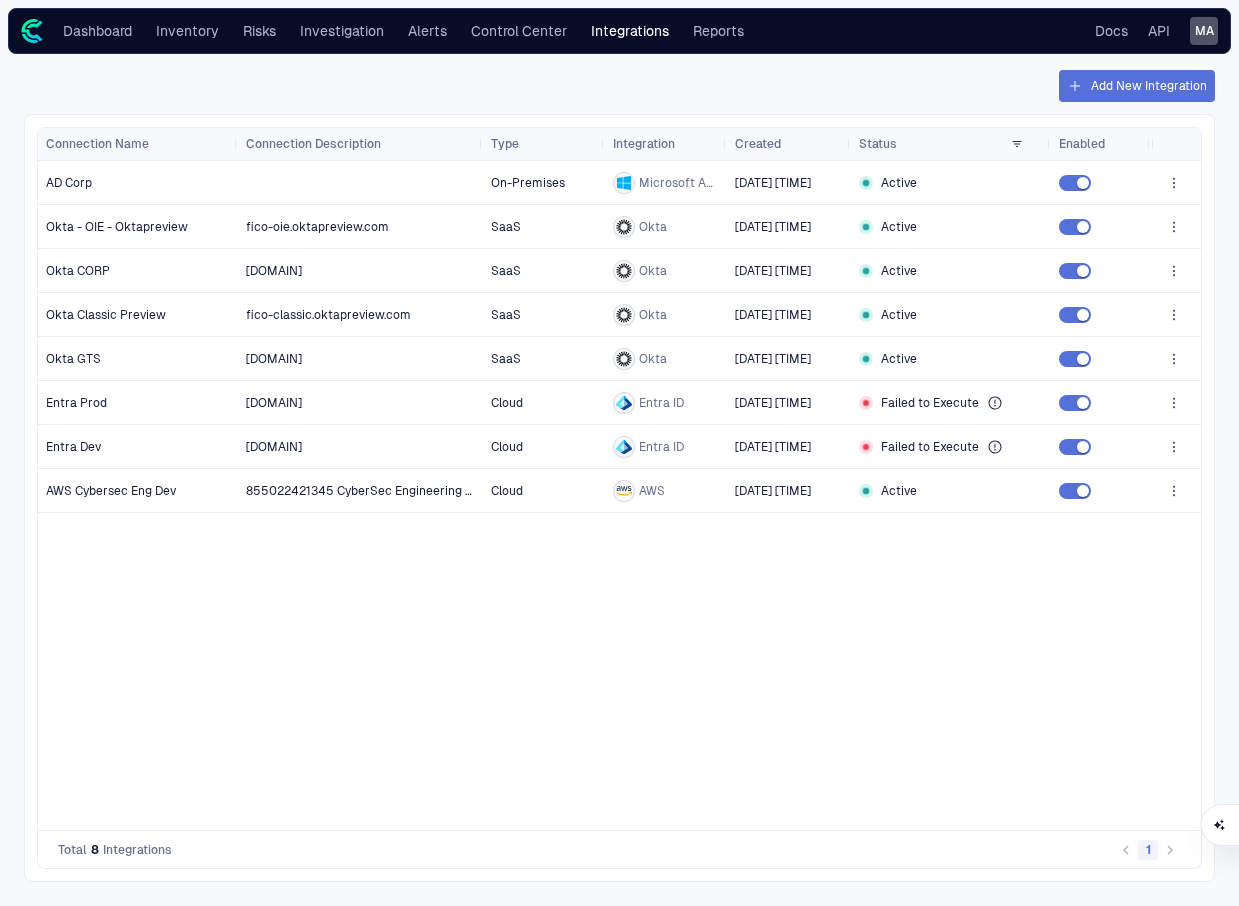 click on "Add New Integration" at bounding box center (1137, 86) 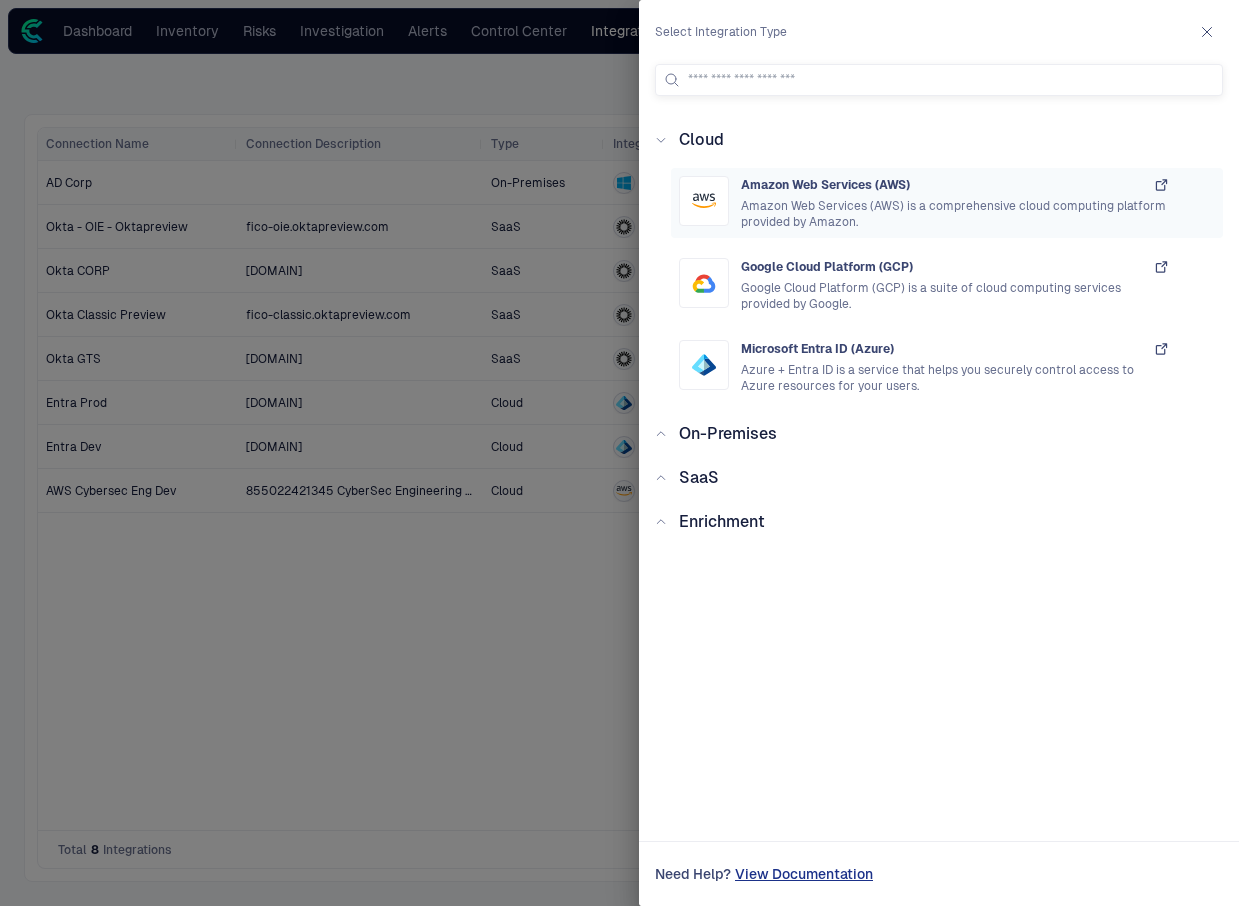 click on "Amazon Web Services (AWS) is a comprehensive cloud computing platform provided by Amazon." at bounding box center [955, 214] 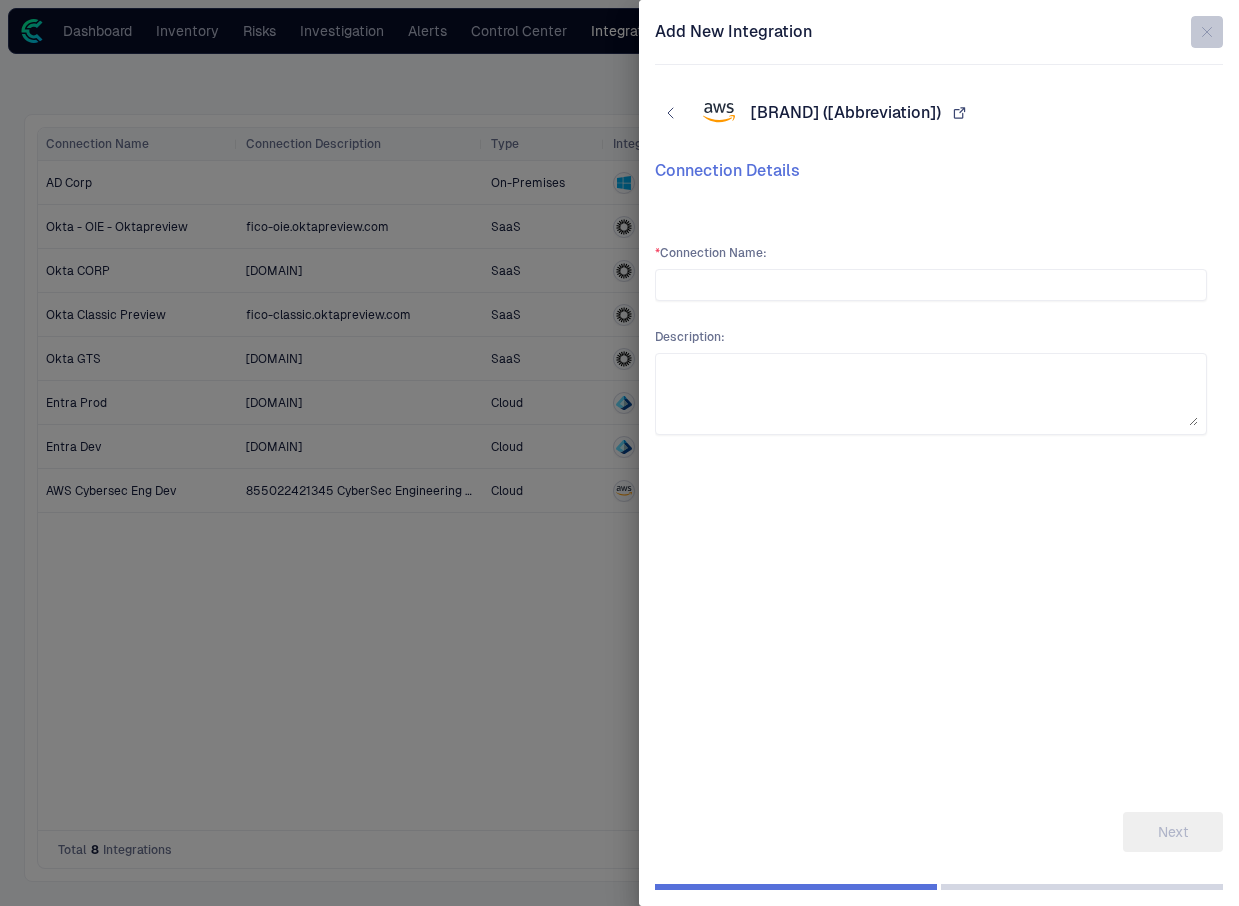 click 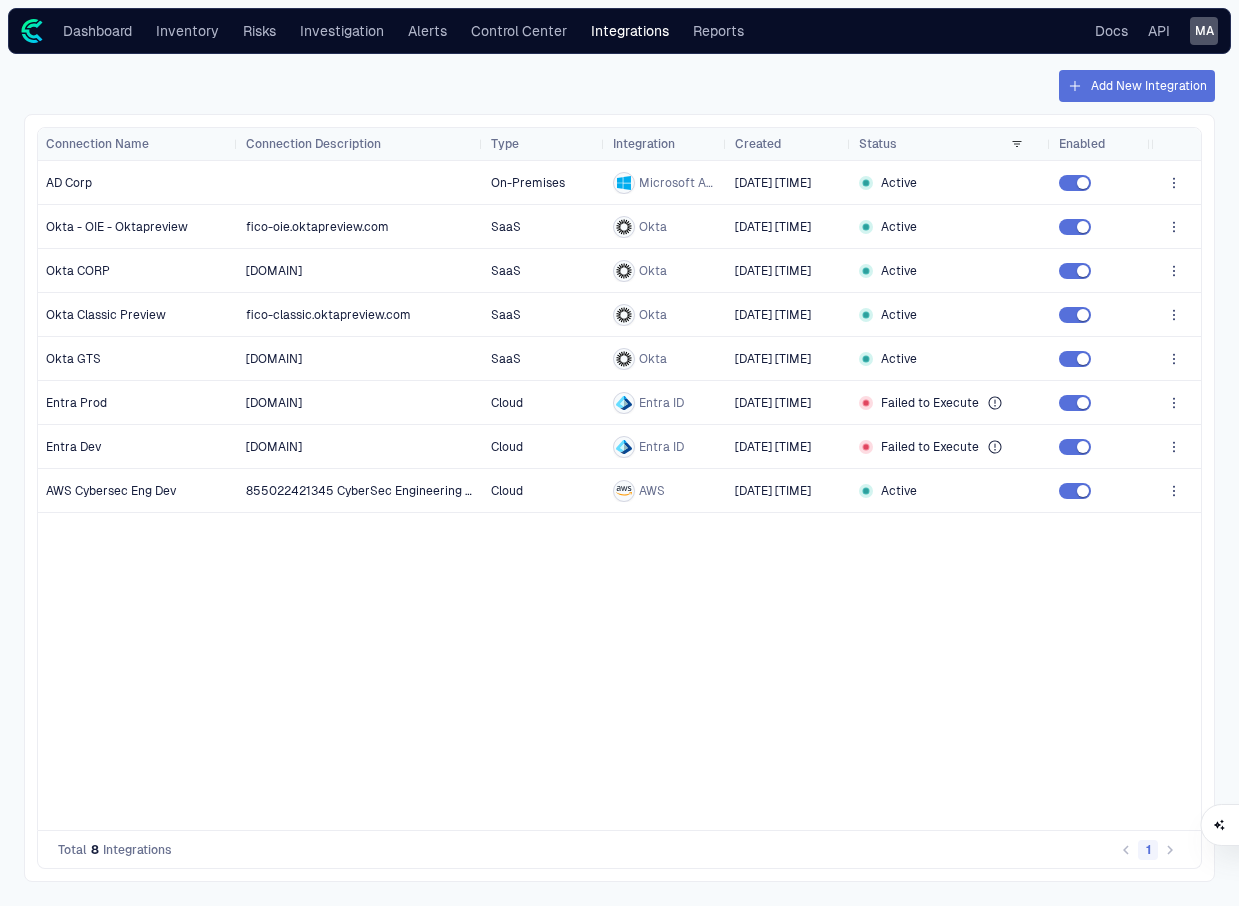 click on "MA" at bounding box center (1204, 31) 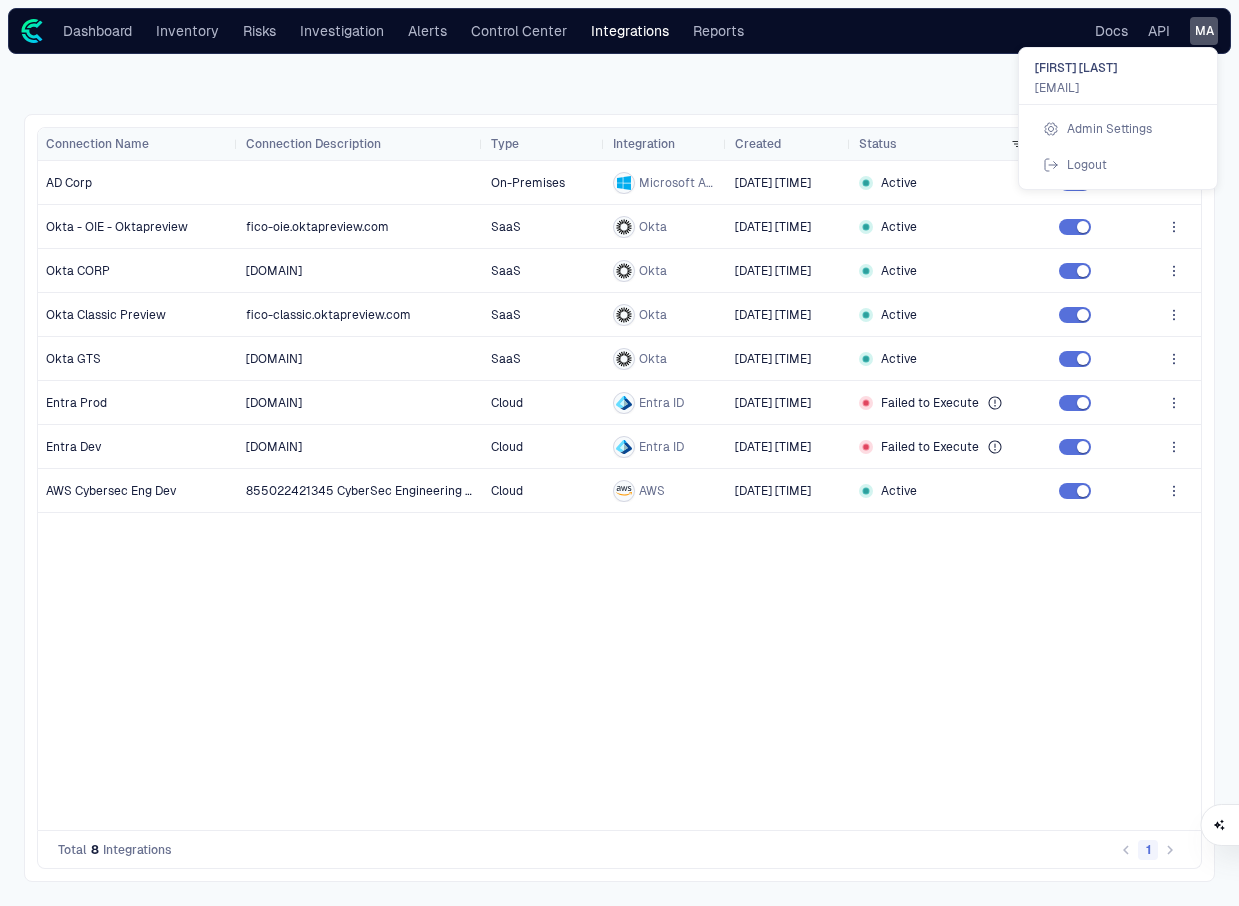click on "Admin Settings" at bounding box center (1118, 129) 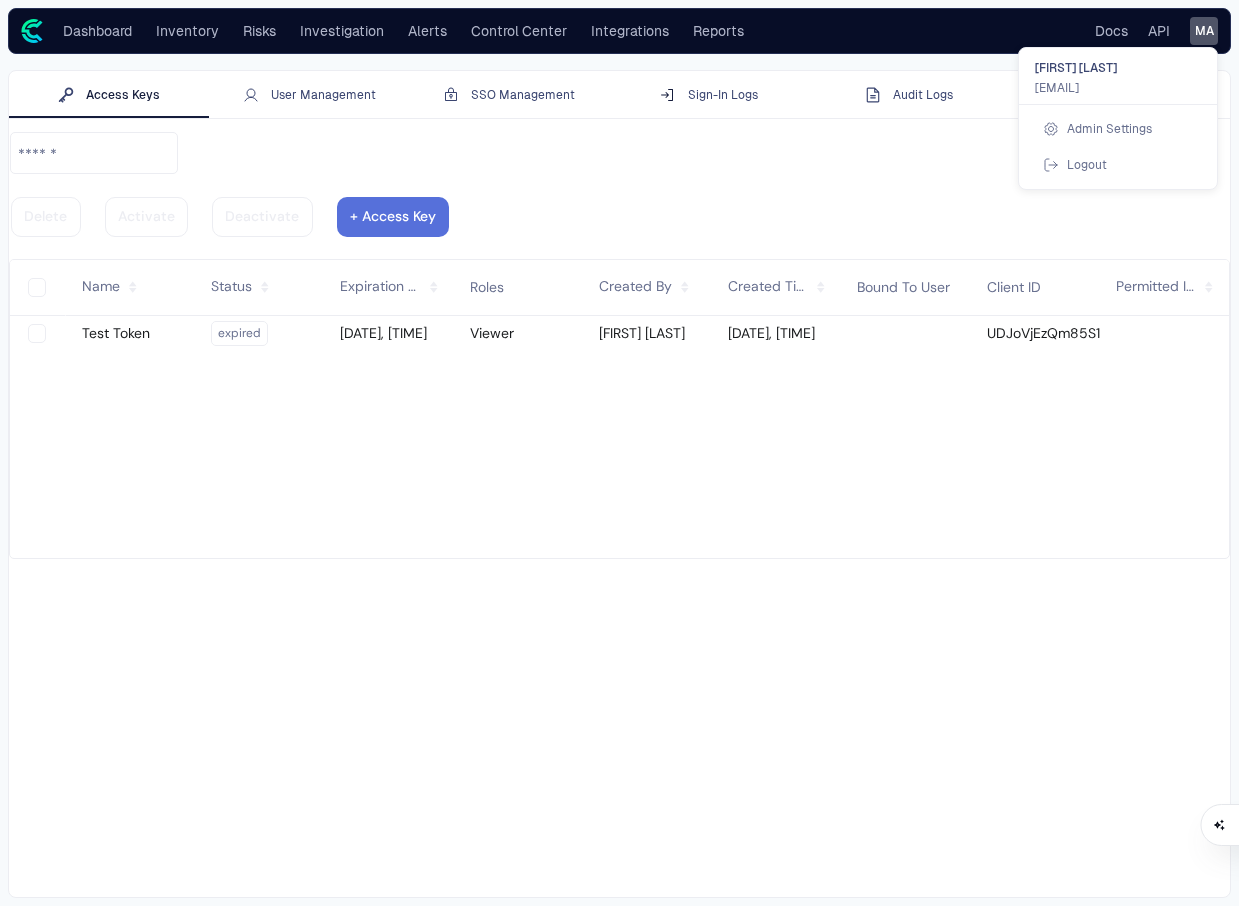 click at bounding box center (619, 453) 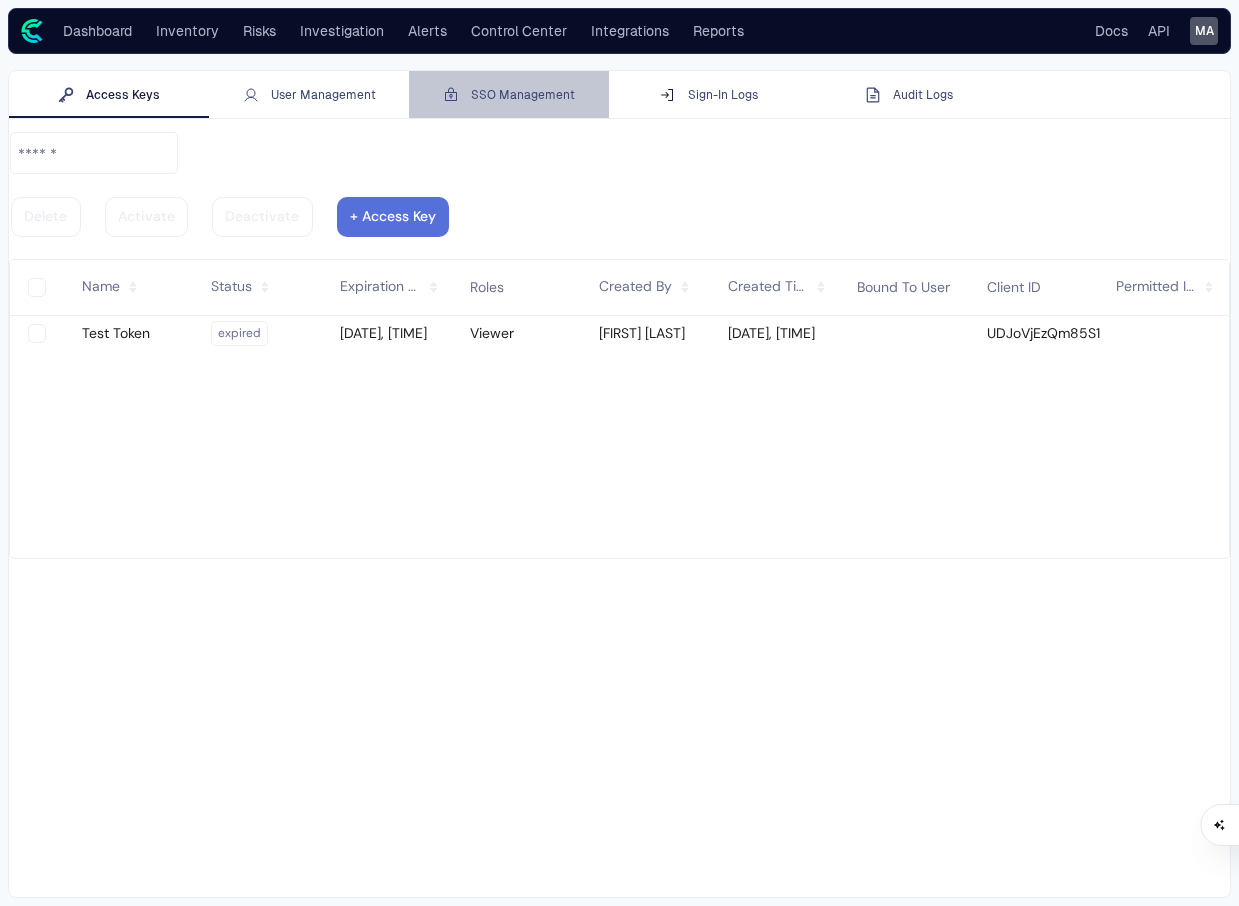 click on "SSO Management" at bounding box center [509, 95] 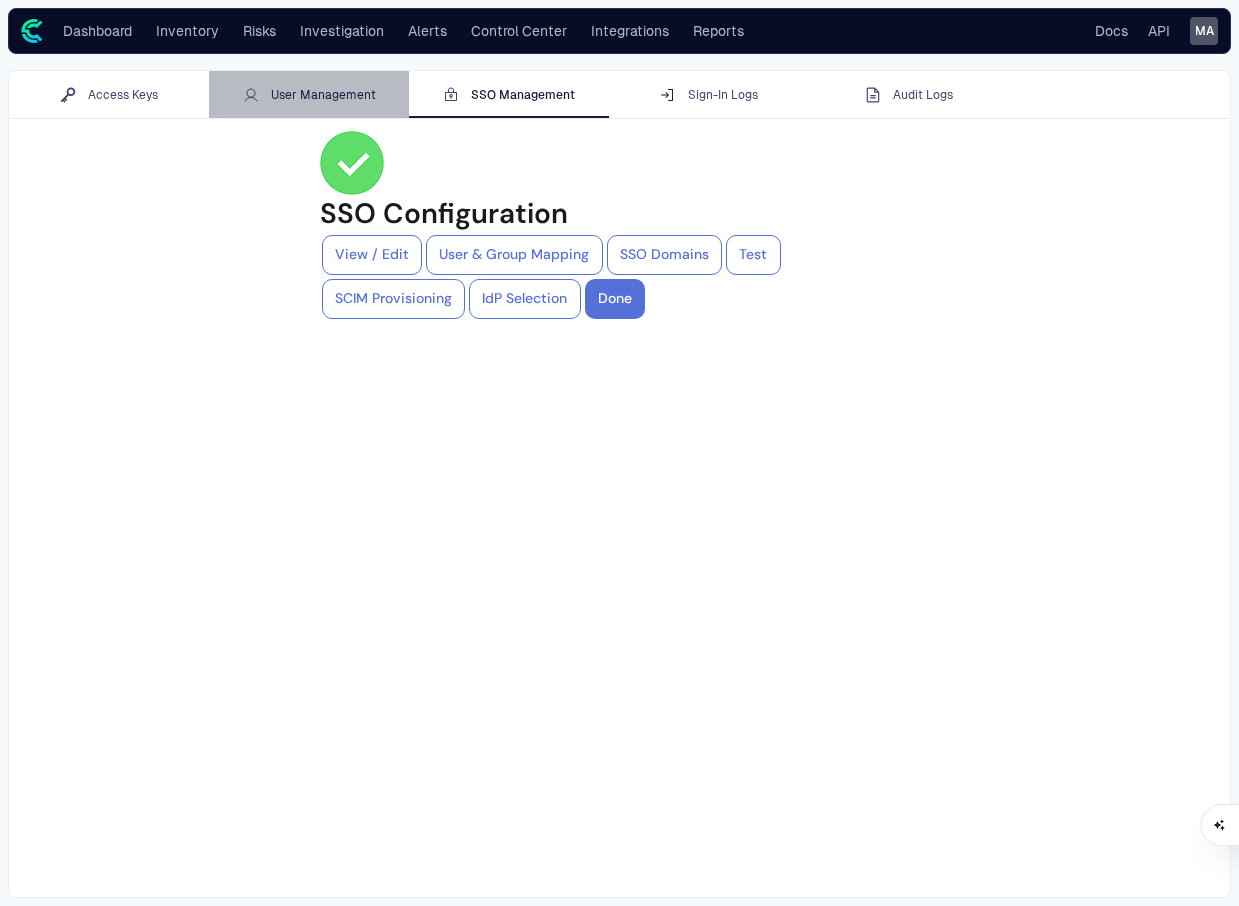 click on "User Management" at bounding box center (309, 95) 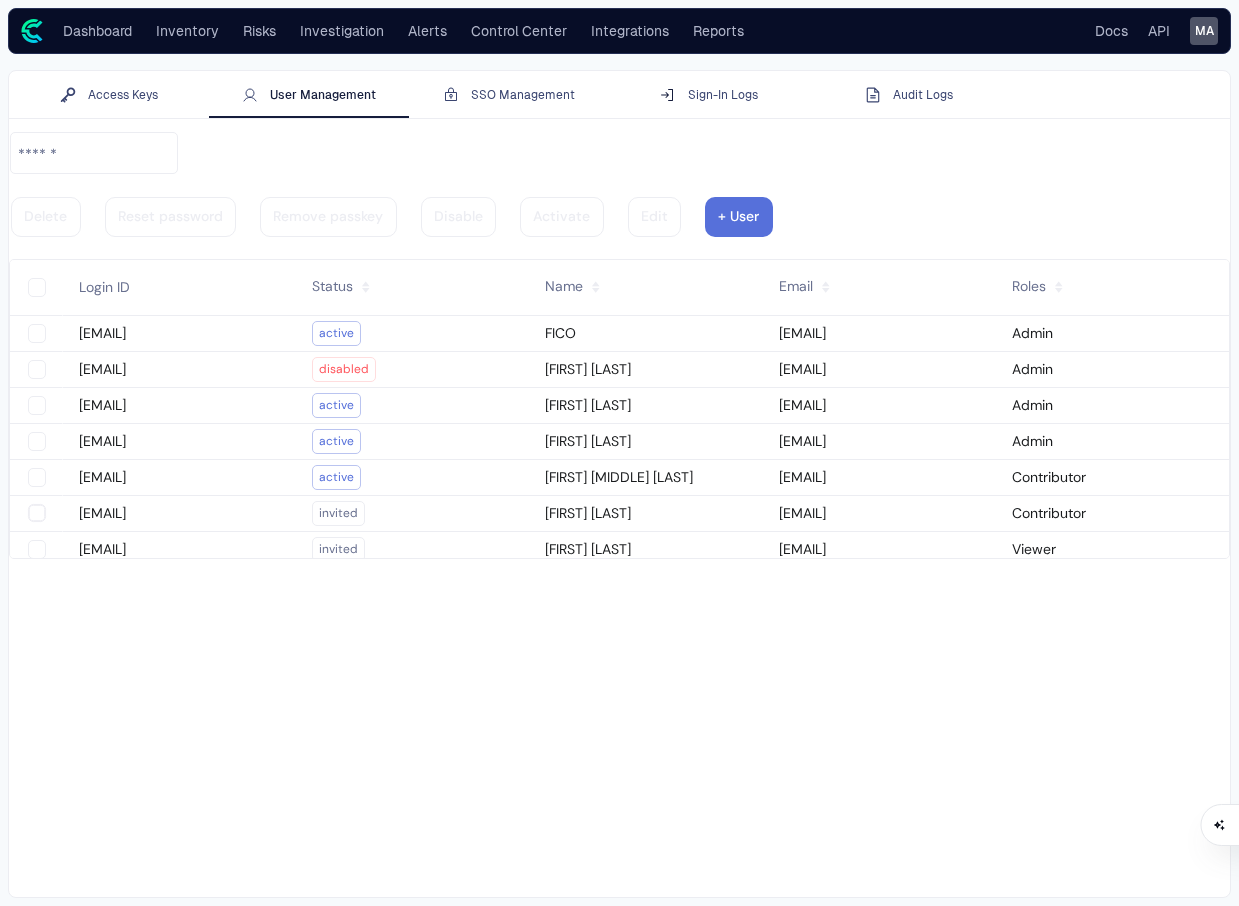 type on "on" 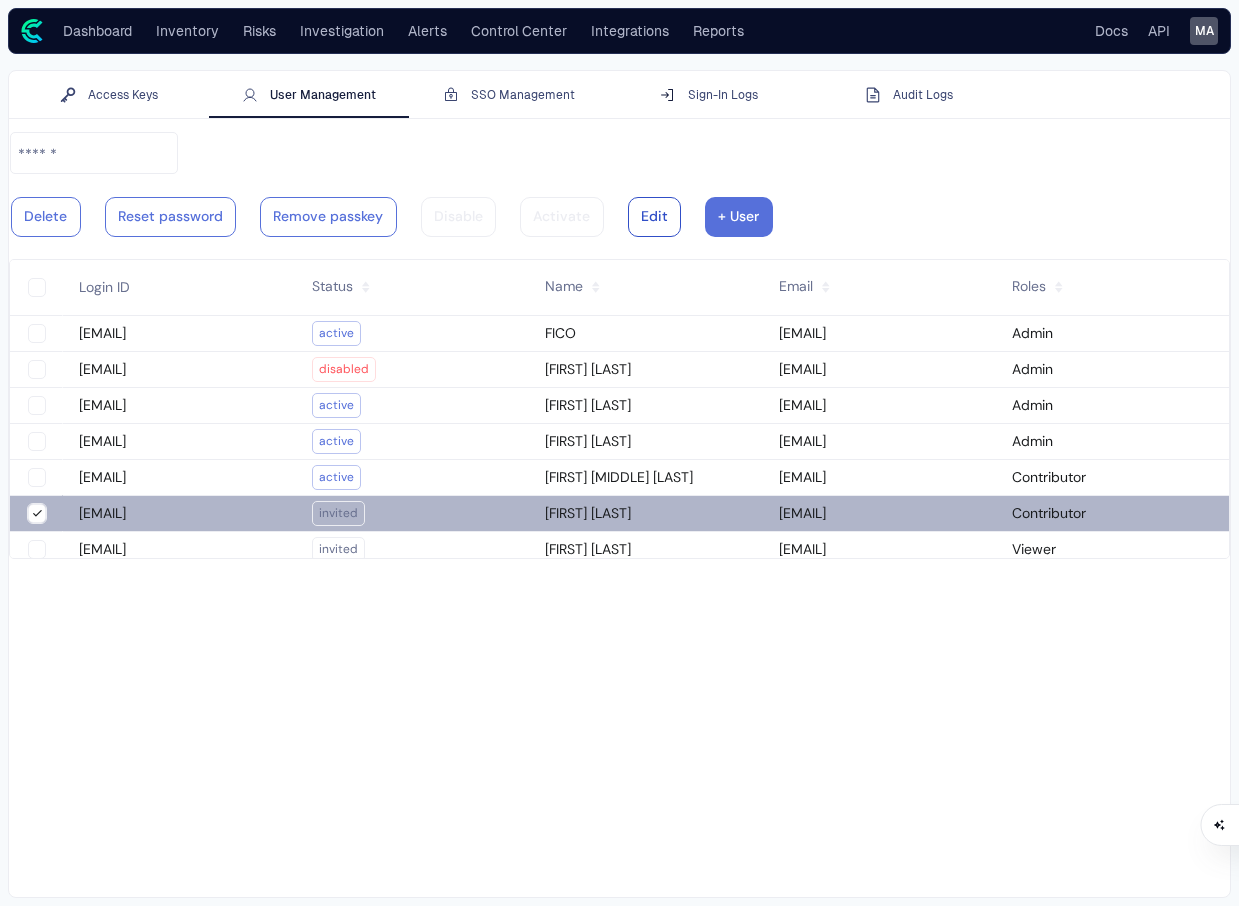 type on "true" 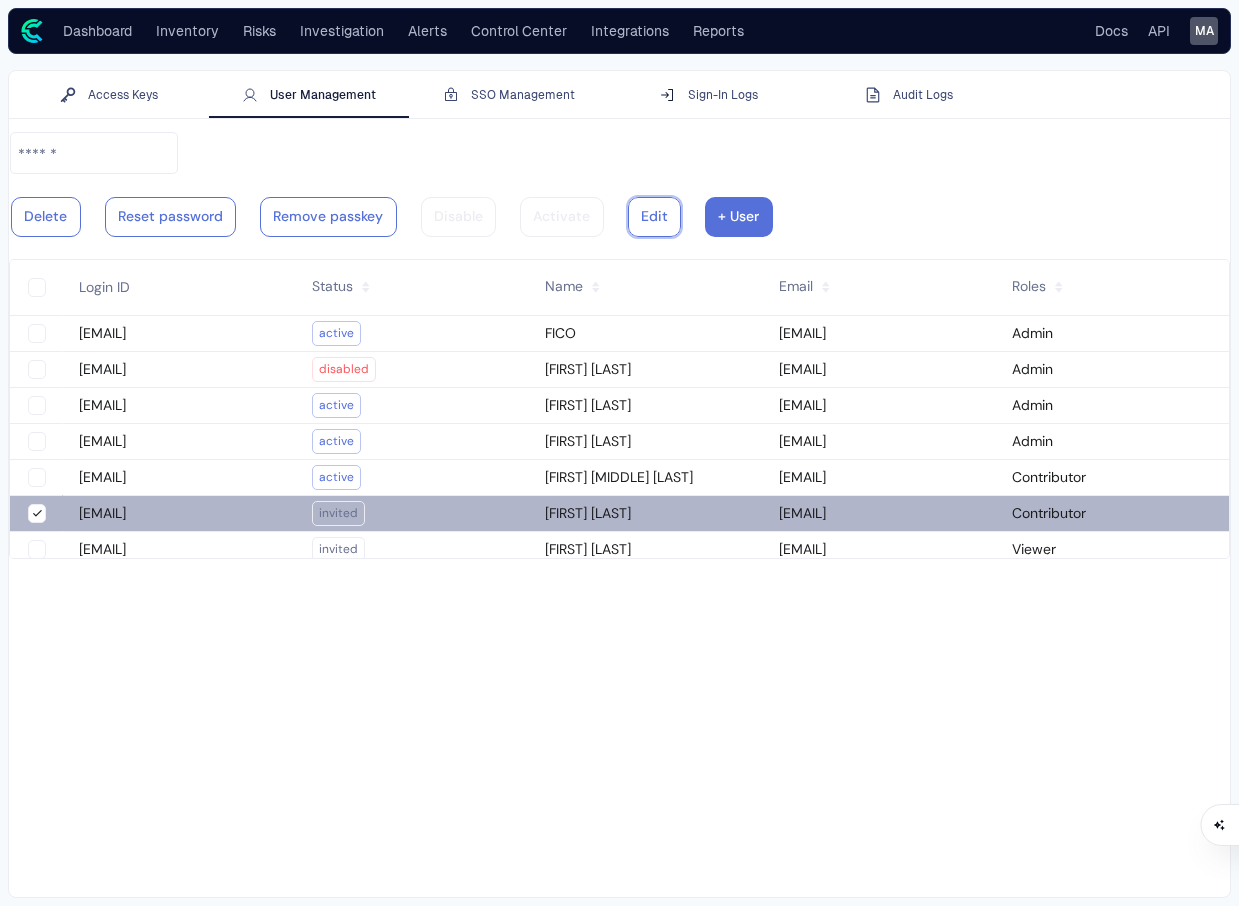 click on "Edit" at bounding box center (655, 217) 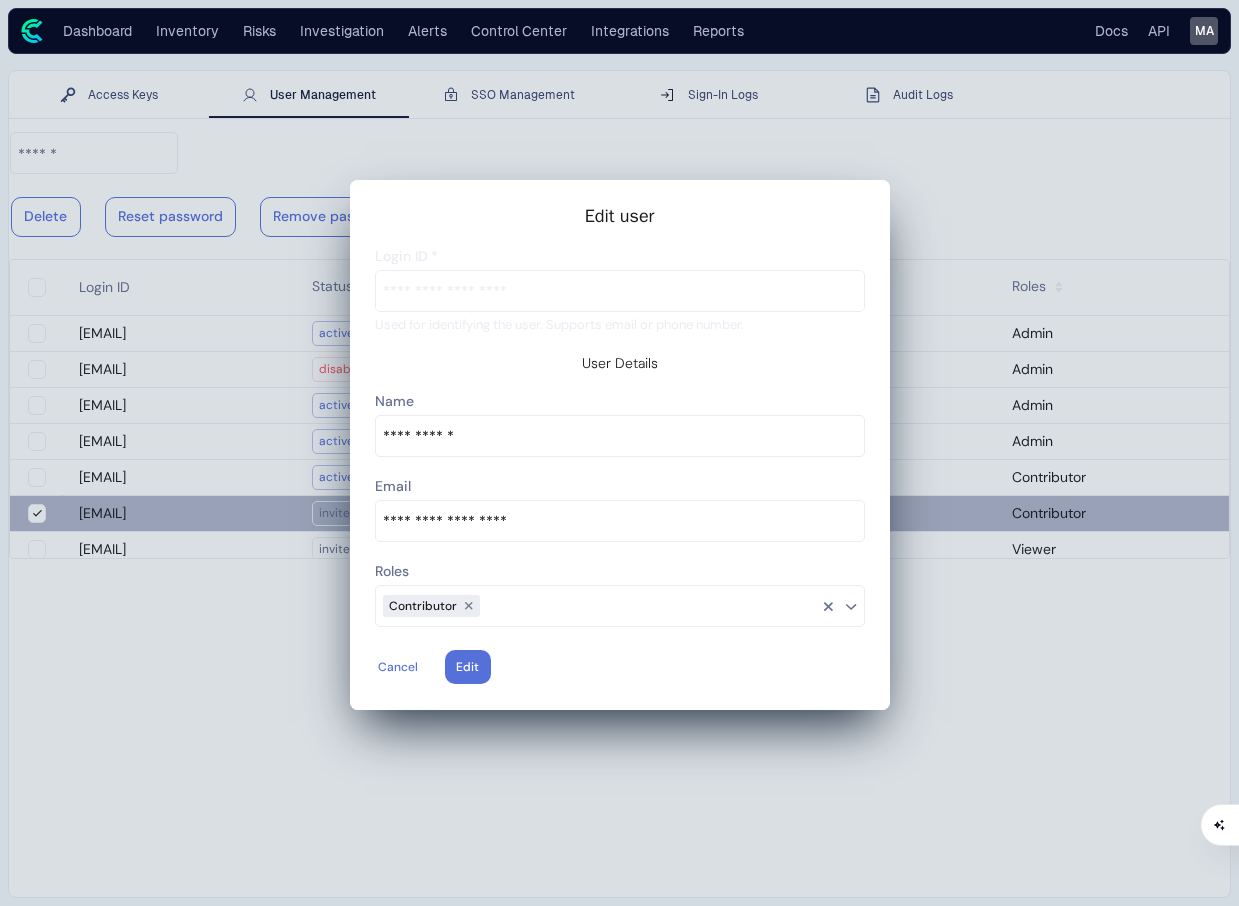 click at bounding box center [649, 606] 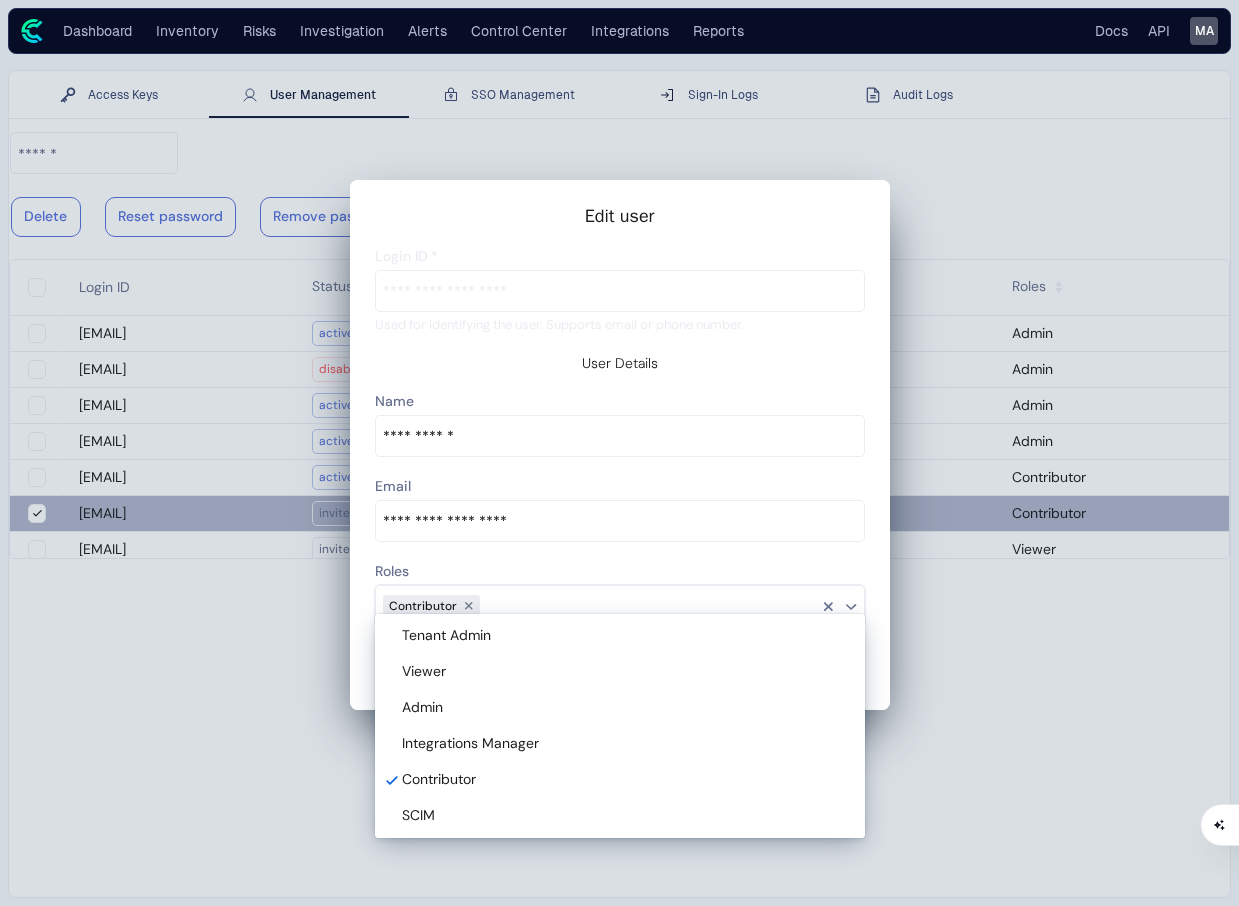 click on "Admin" at bounding box center [623, 708] 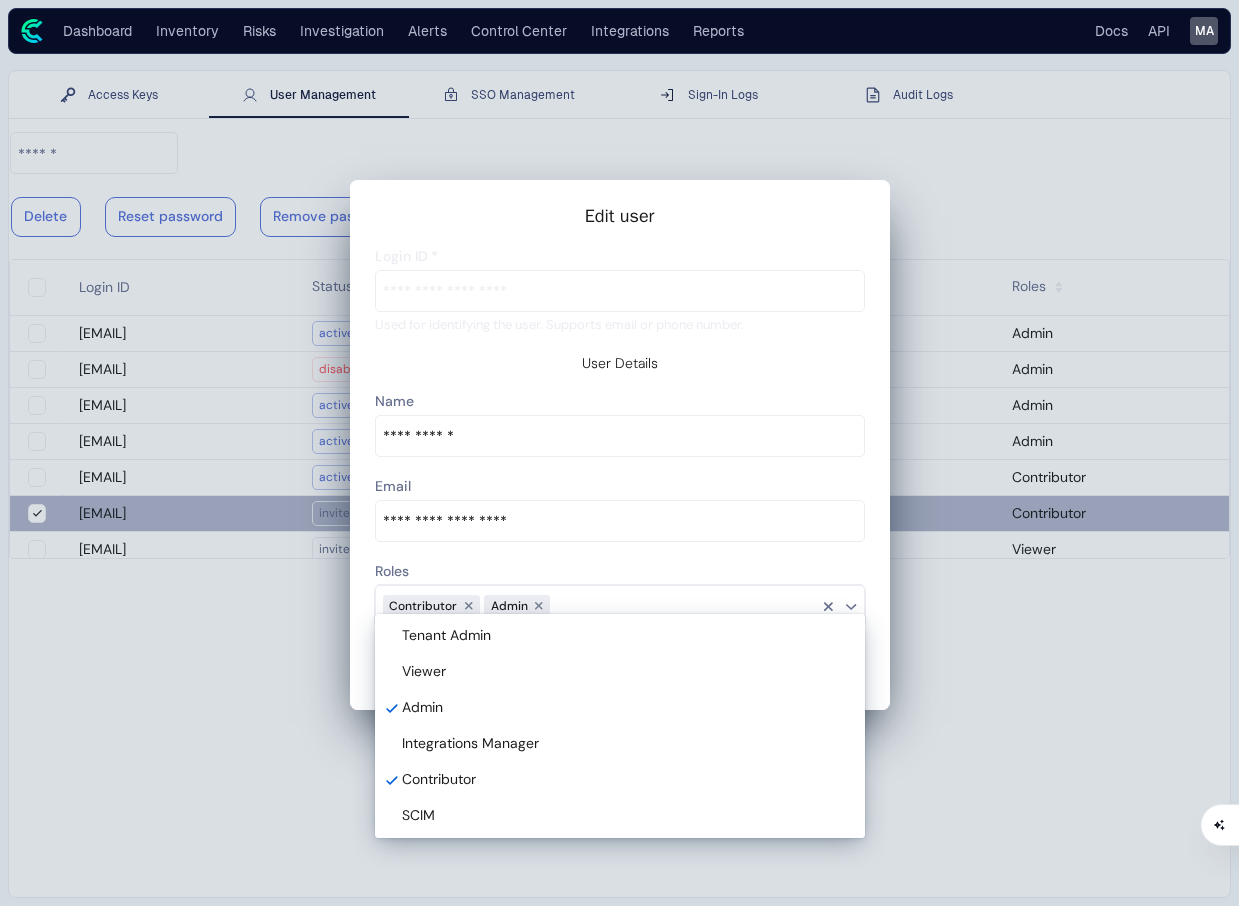 click on "[ROLE] [ROLE] [ROLE] [ROLE] [ROLE] [ROLE] [ROLE] [ROLE] [ROLE] [ROLE] [ROLE]" at bounding box center [0, 0] 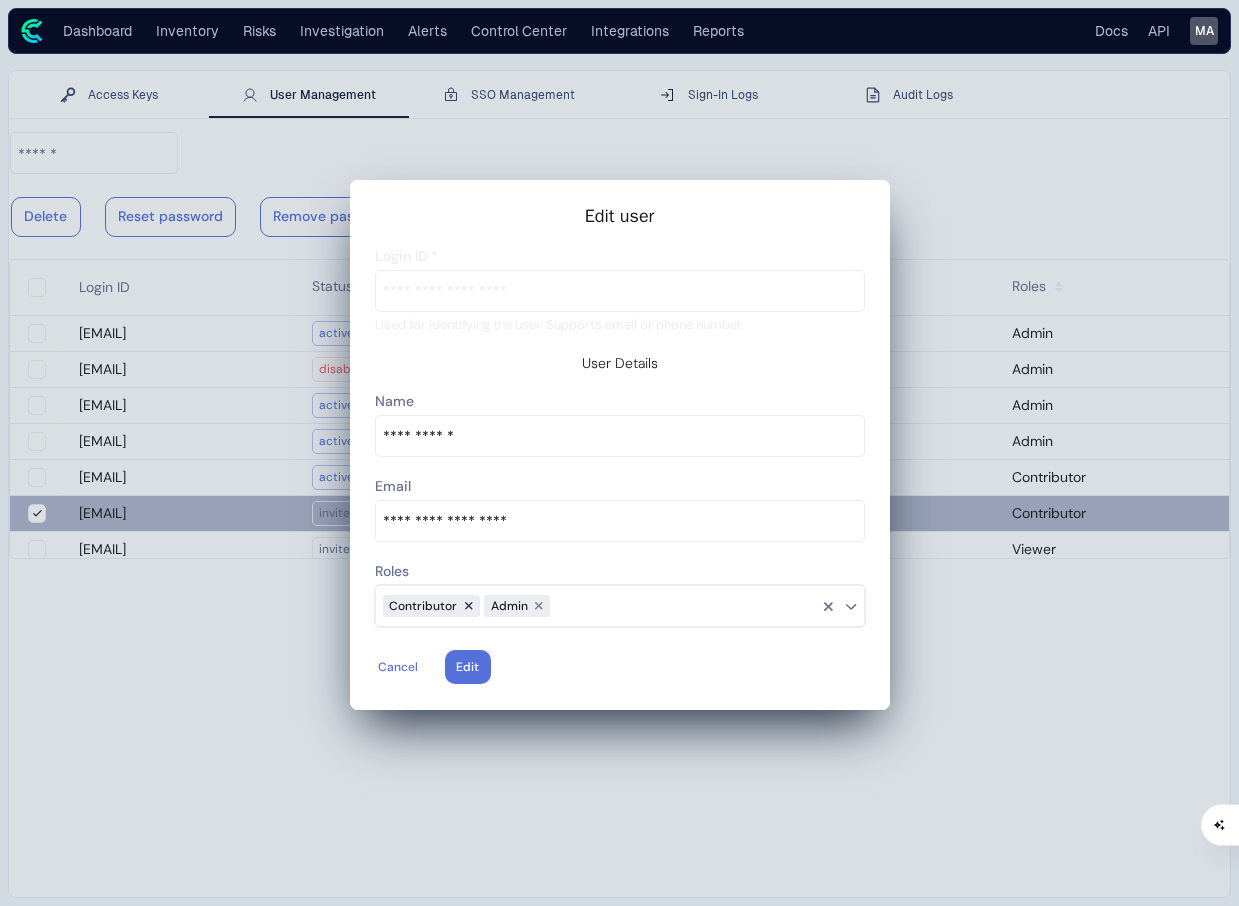 click at bounding box center (468, 606) 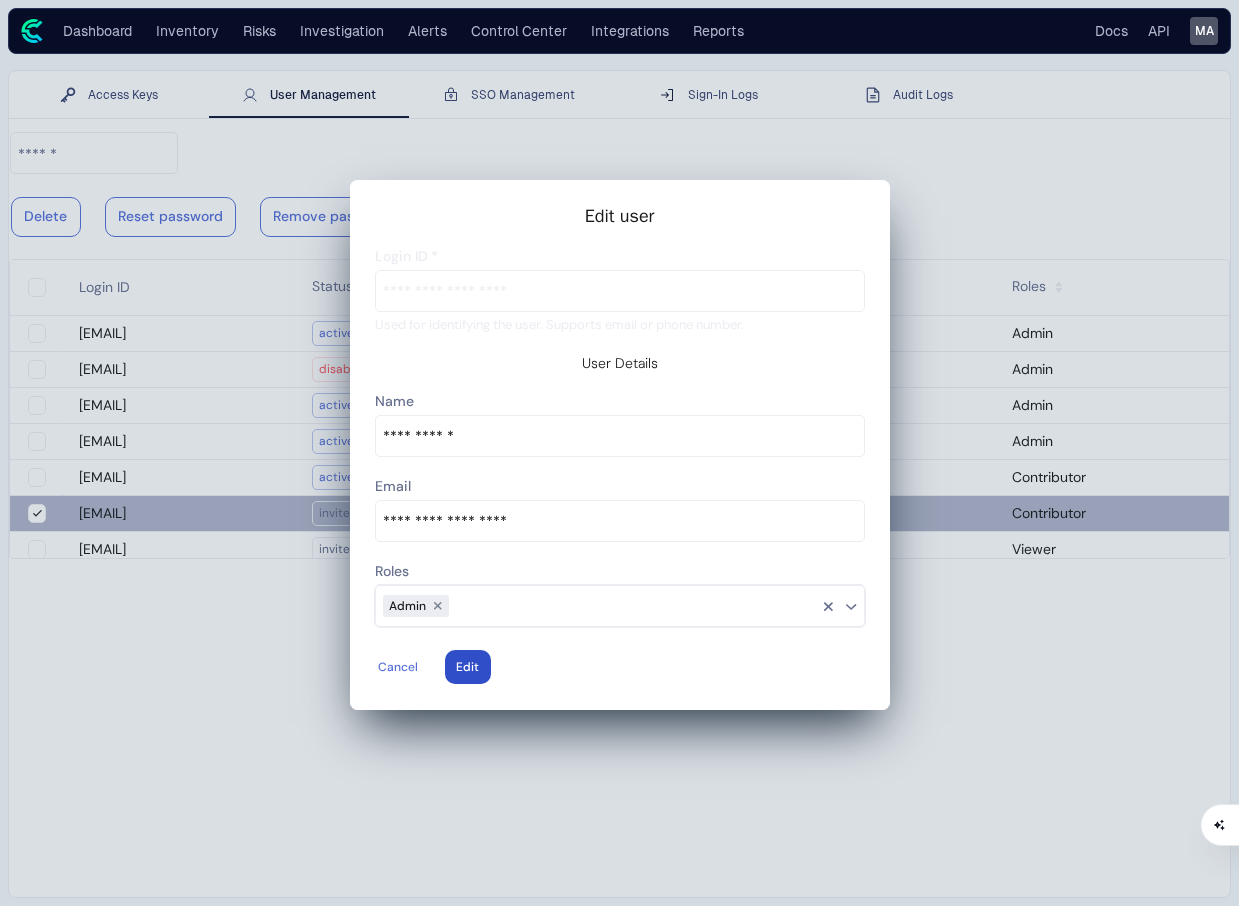 click at bounding box center [467, 667] 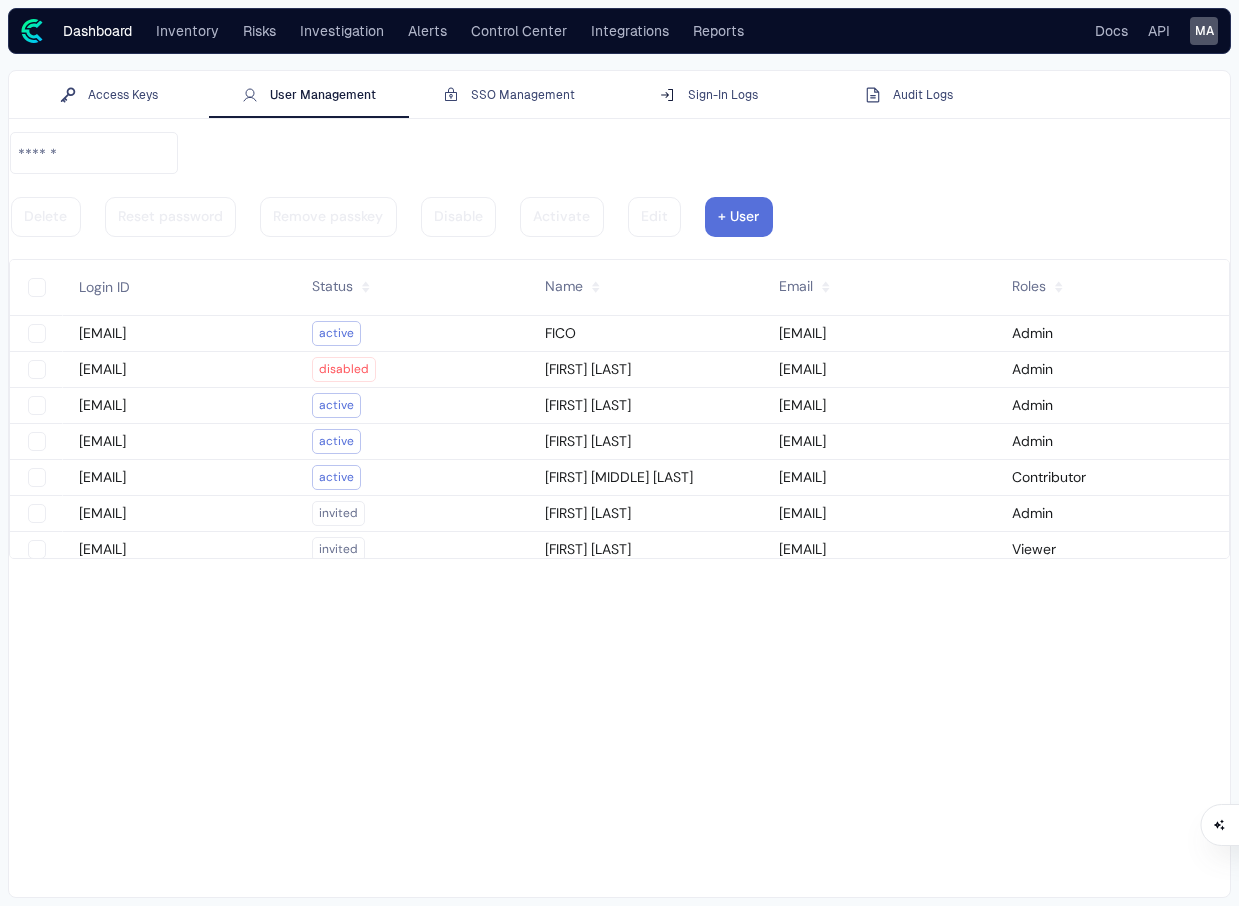 click on "Dashboard" at bounding box center [97, 31] 